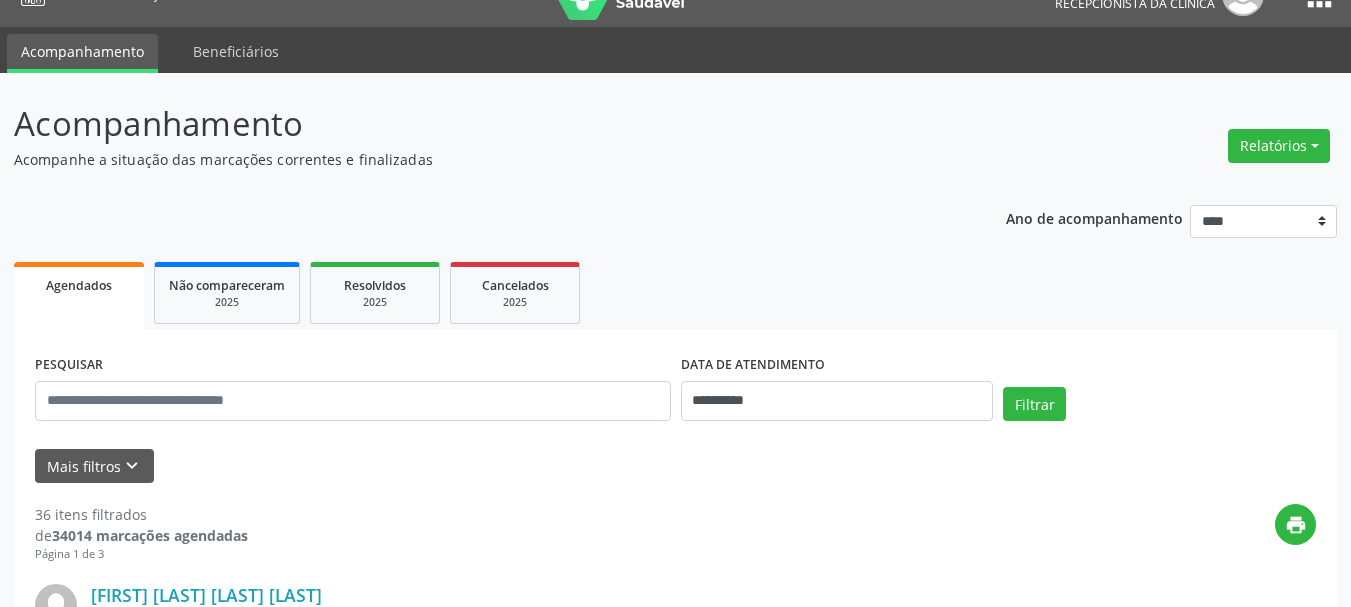 scroll, scrollTop: 100, scrollLeft: 0, axis: vertical 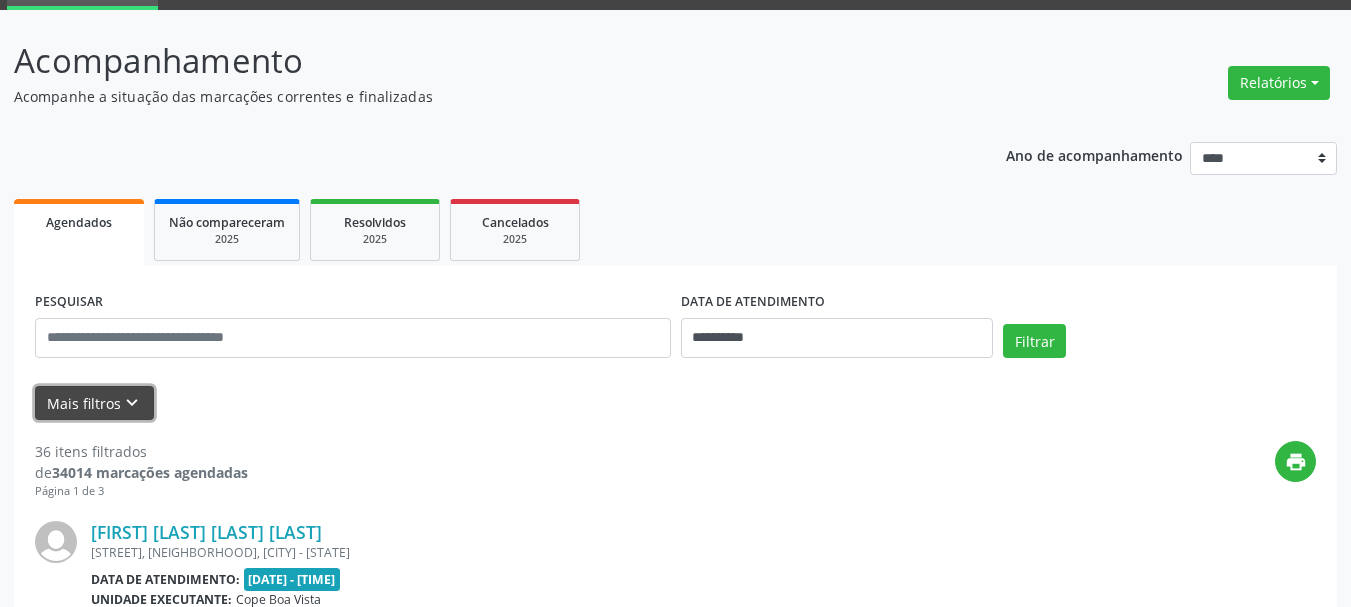 click on "keyboard_arrow_down" at bounding box center [132, 403] 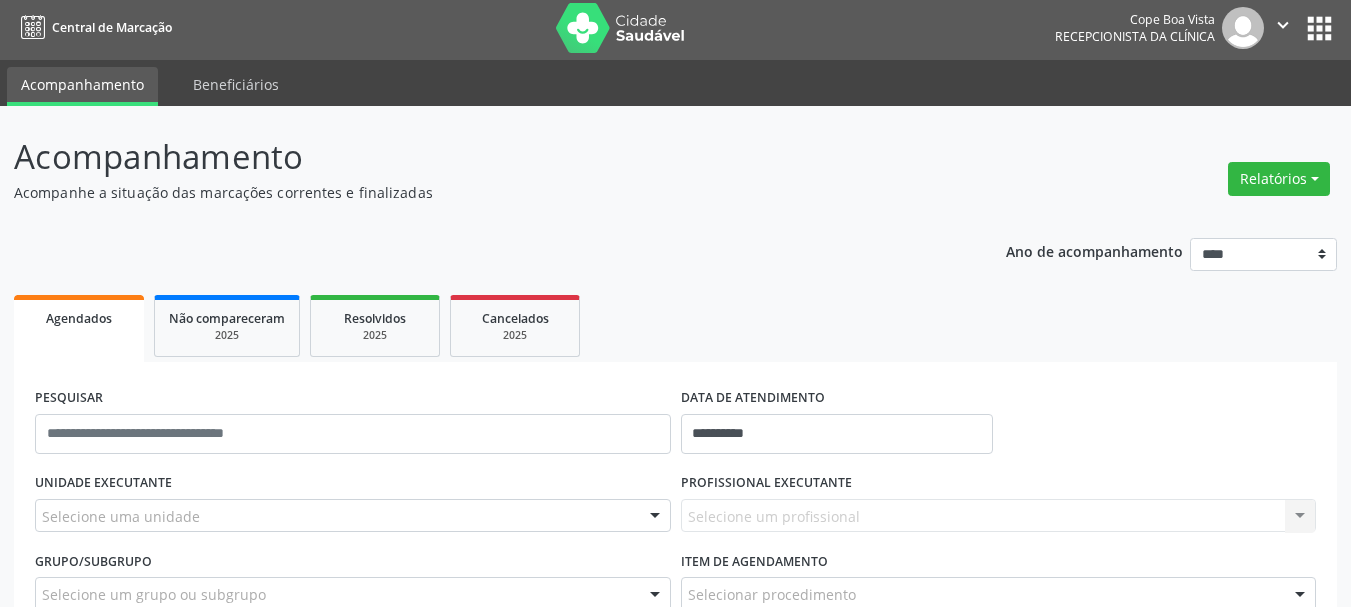scroll, scrollTop: 0, scrollLeft: 0, axis: both 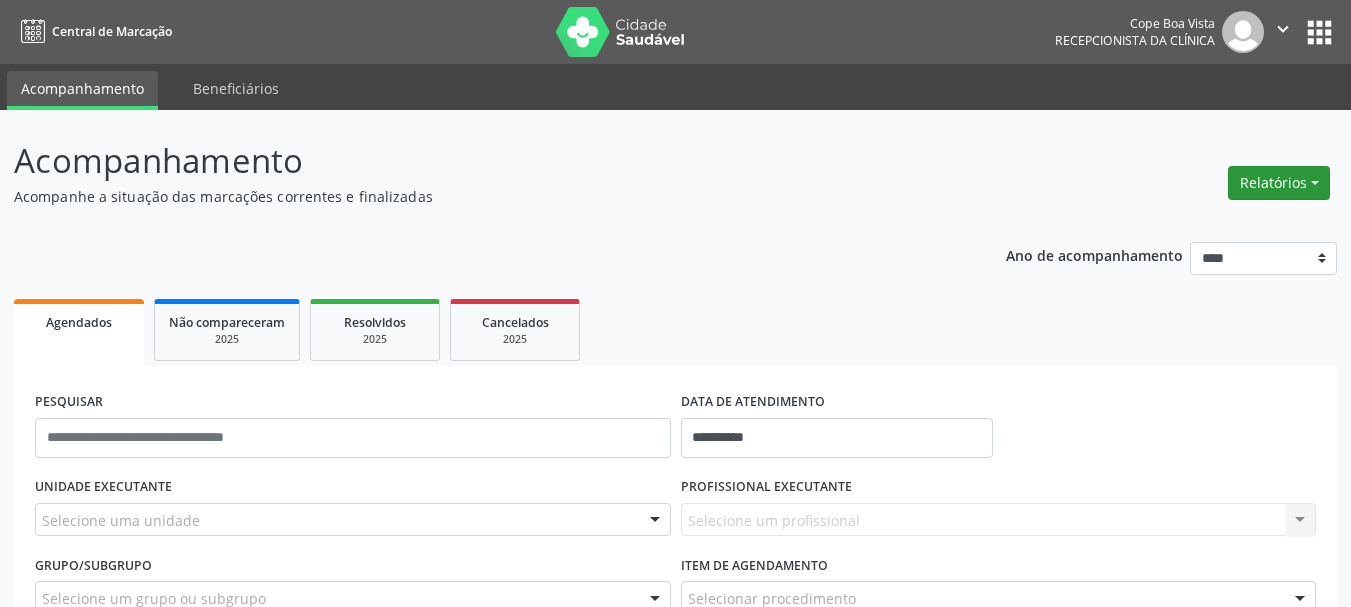 click on "Relatórios" at bounding box center (1279, 183) 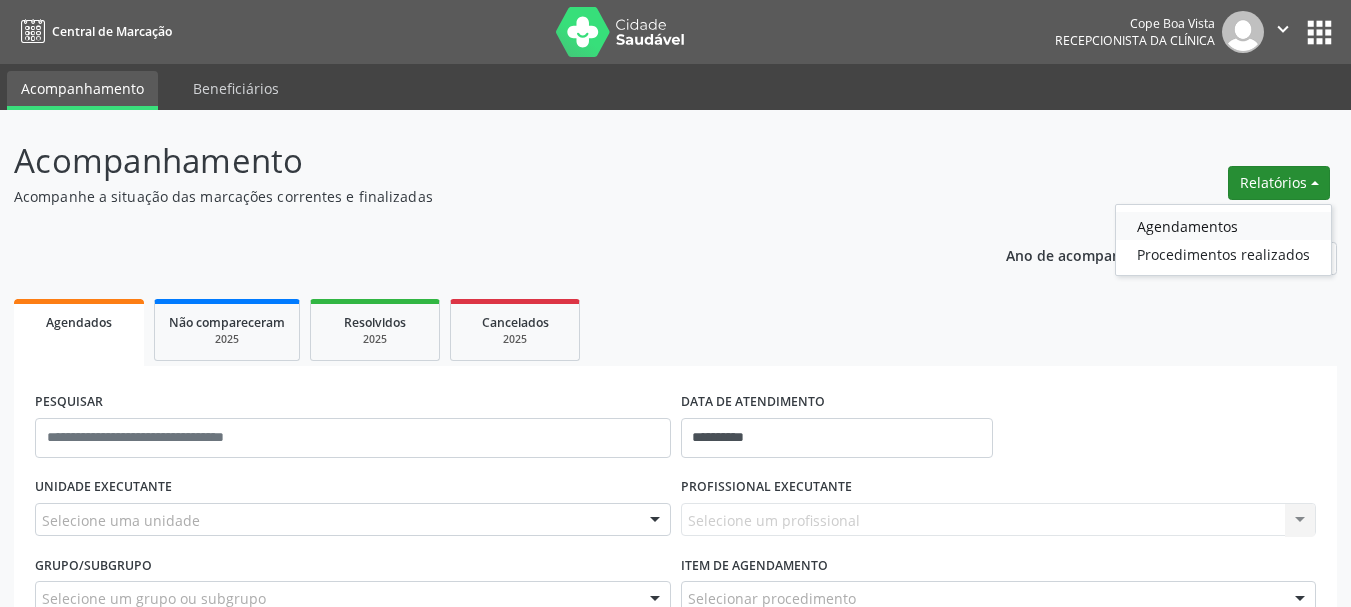 click on "Agendamentos" at bounding box center (1223, 226) 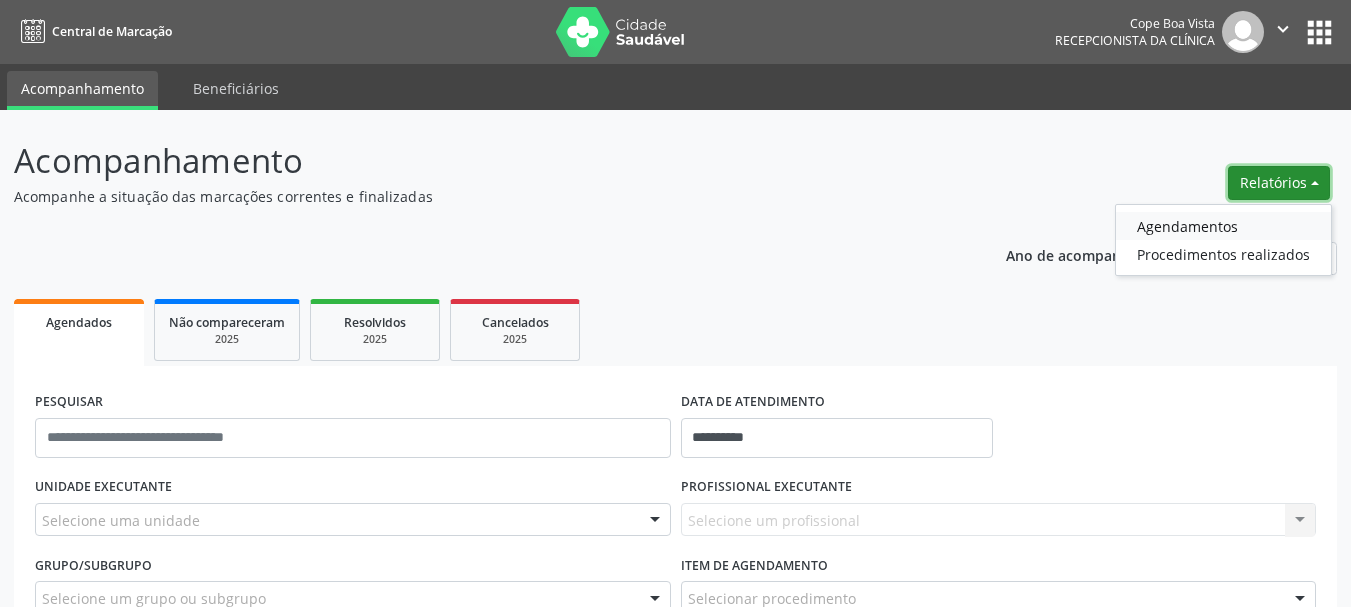 select on "*" 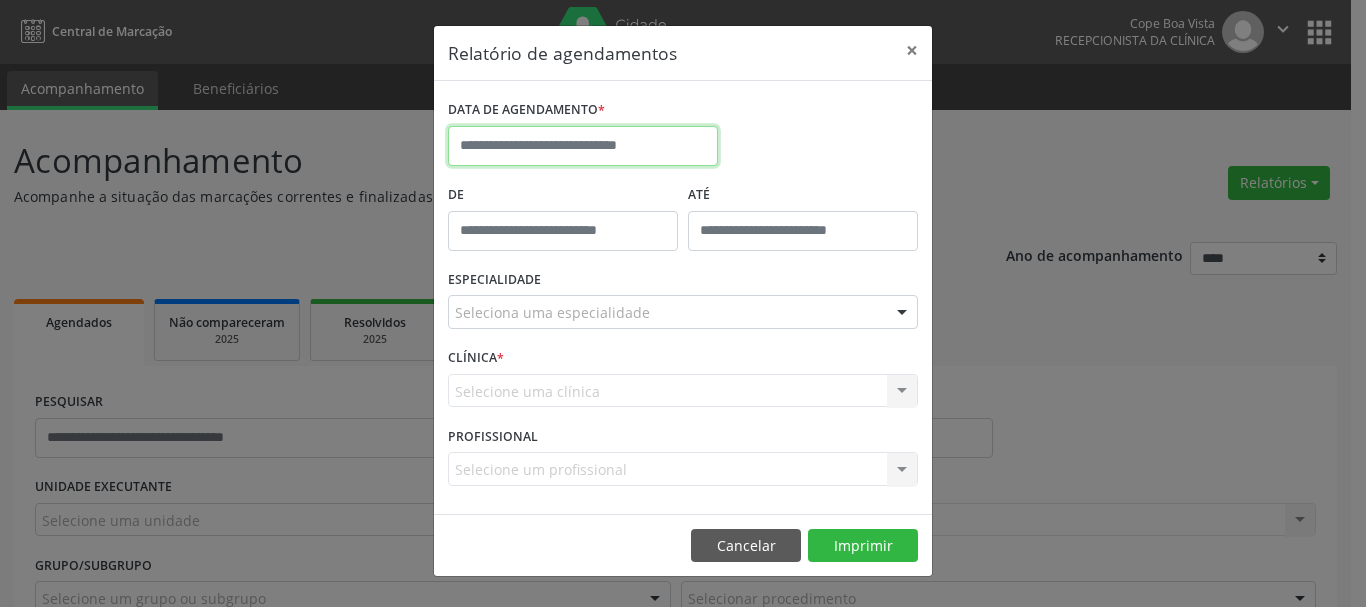 click at bounding box center [583, 146] 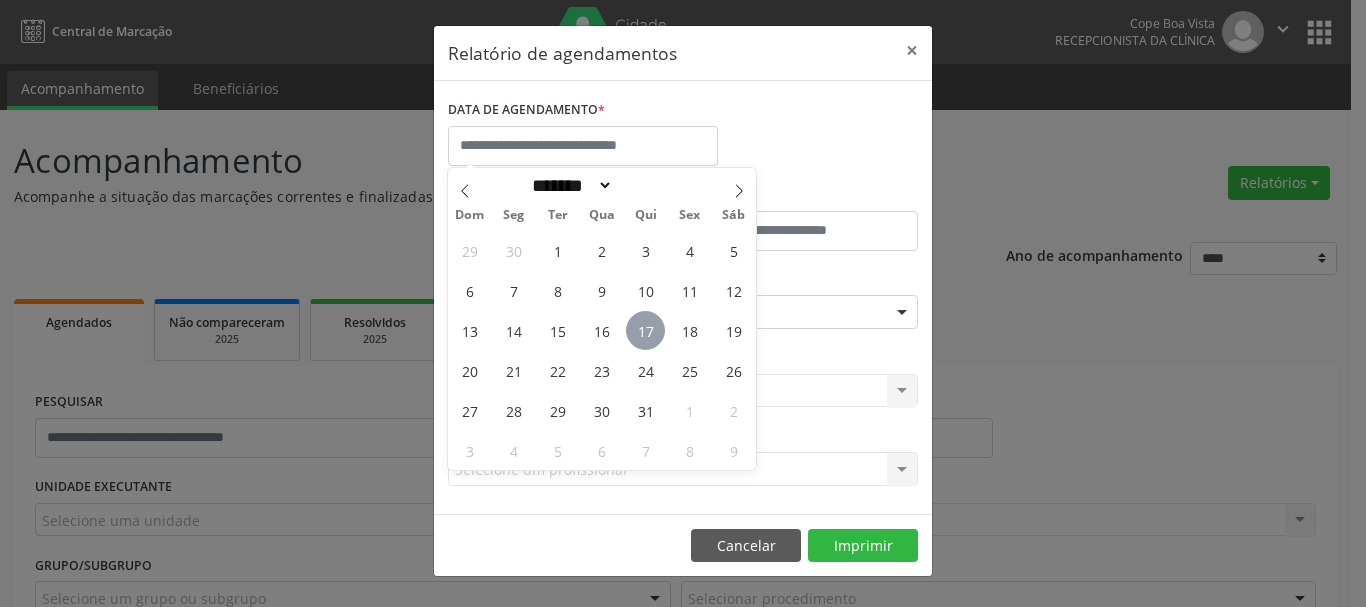 click on "17" at bounding box center [645, 330] 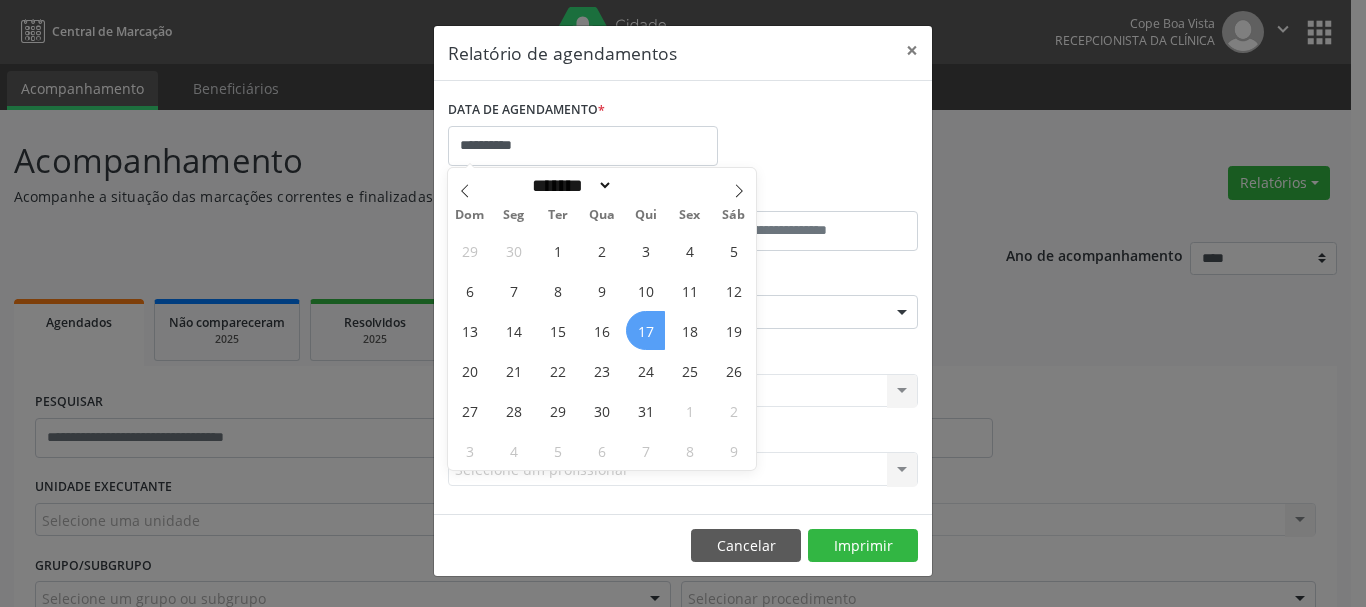 click on "17" at bounding box center (645, 330) 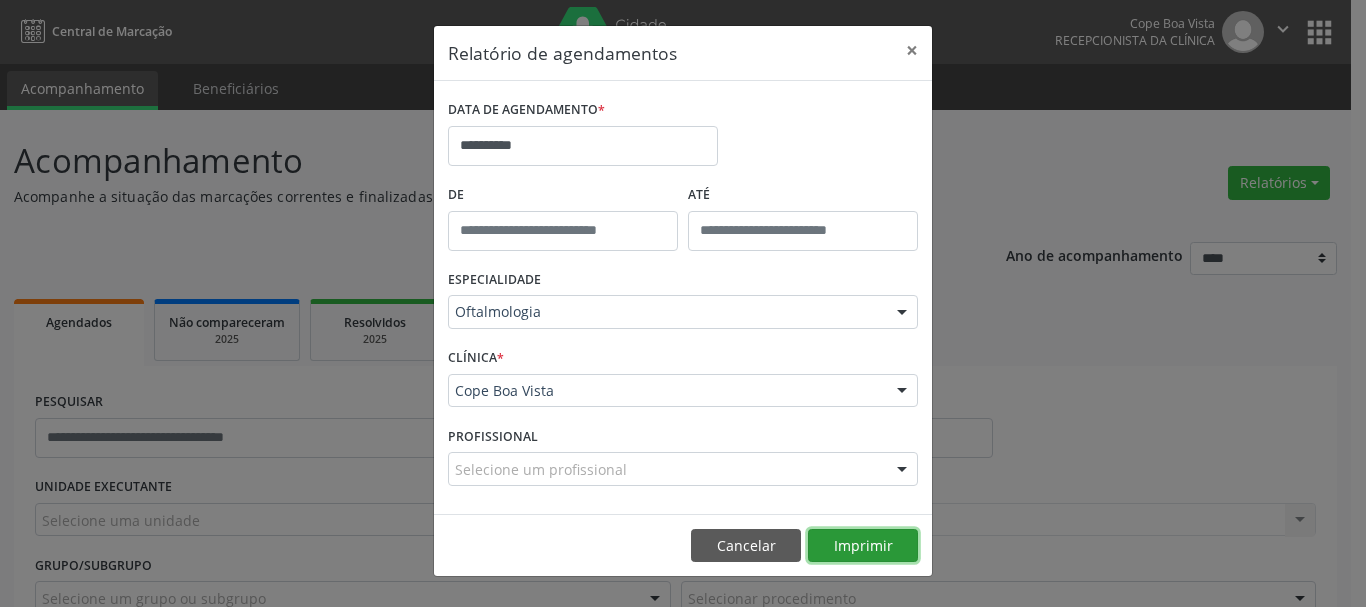click on "Imprimir" at bounding box center (863, 546) 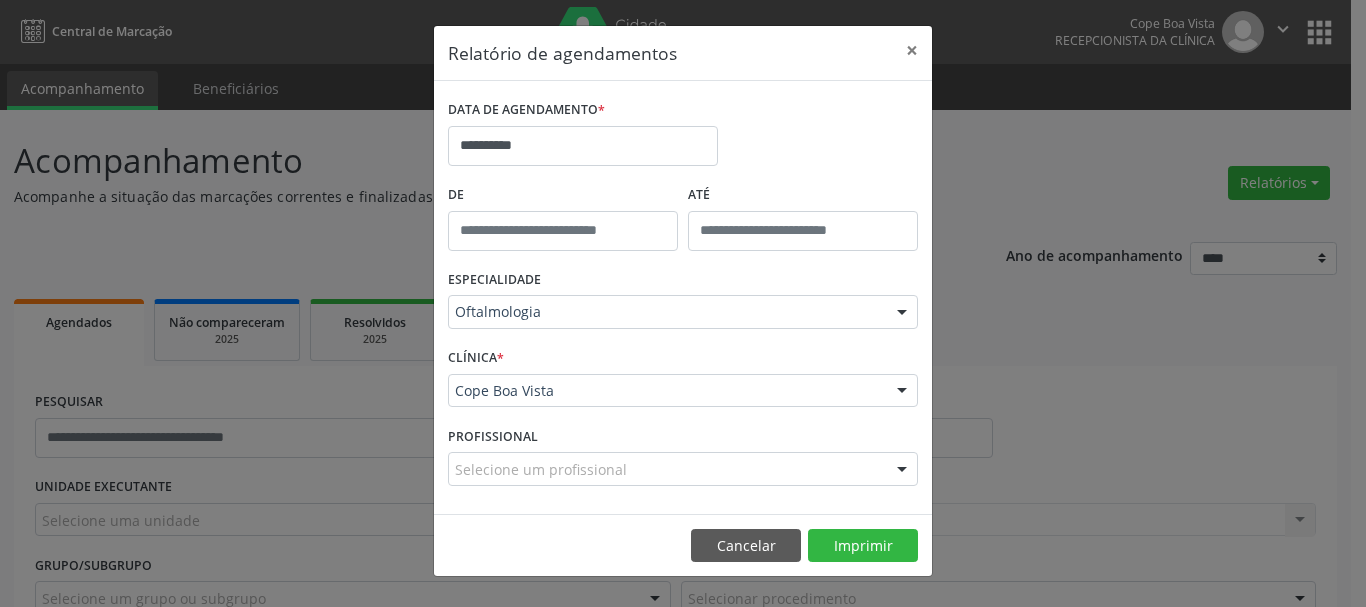 click on "Oftalmologia" at bounding box center [683, 312] 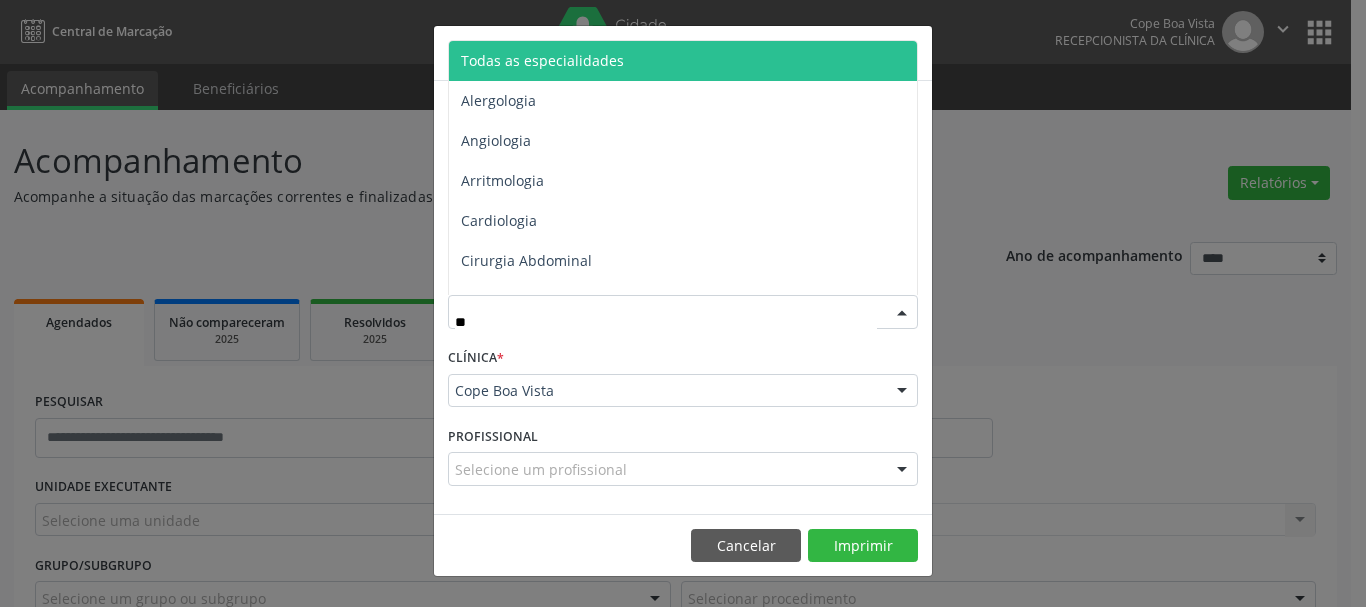 type on "***" 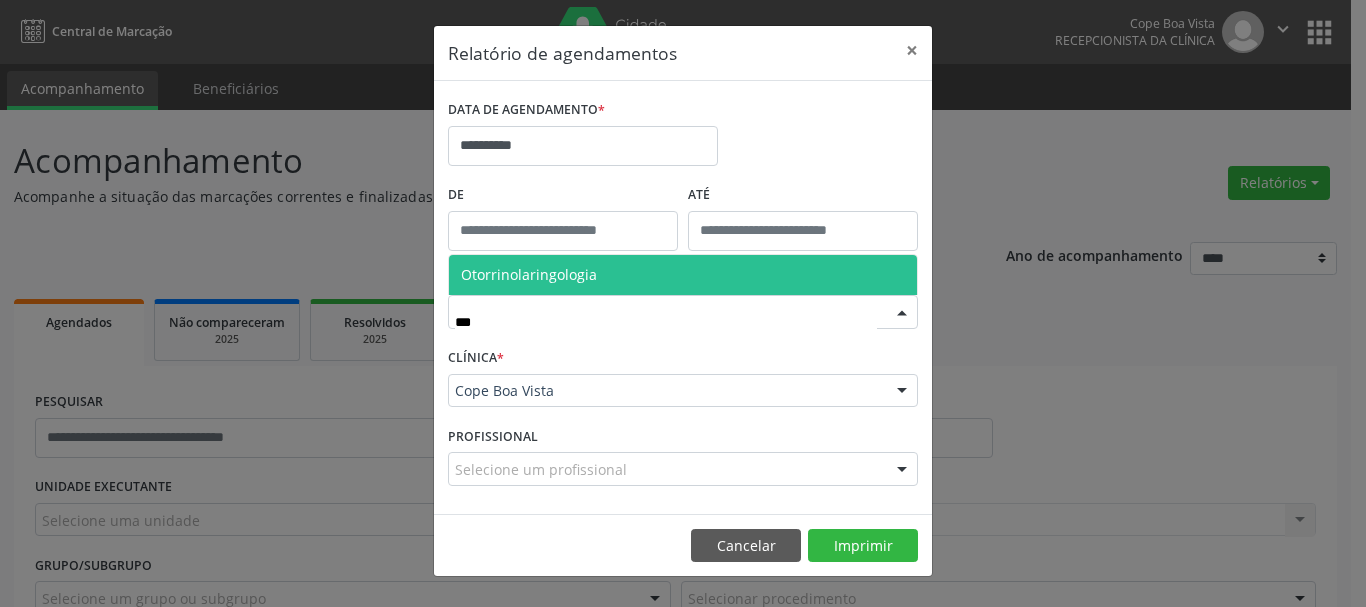 drag, startPoint x: 568, startPoint y: 287, endPoint x: 786, endPoint y: 570, distance: 357.2296 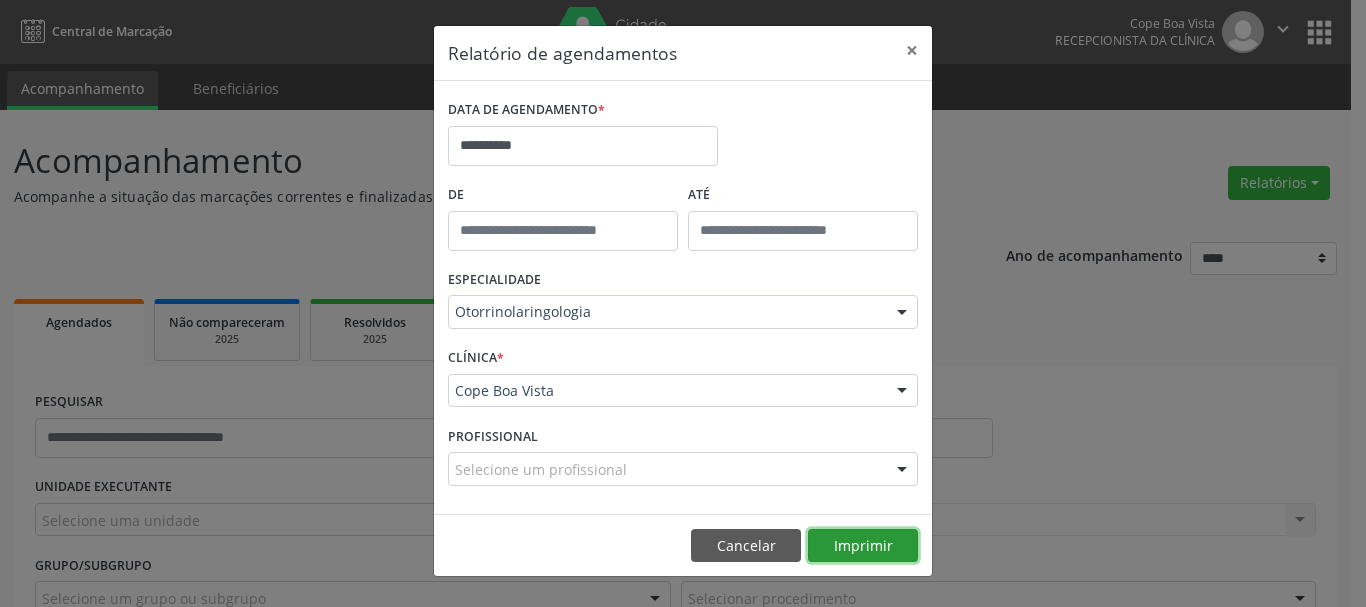 click on "Imprimir" at bounding box center (863, 546) 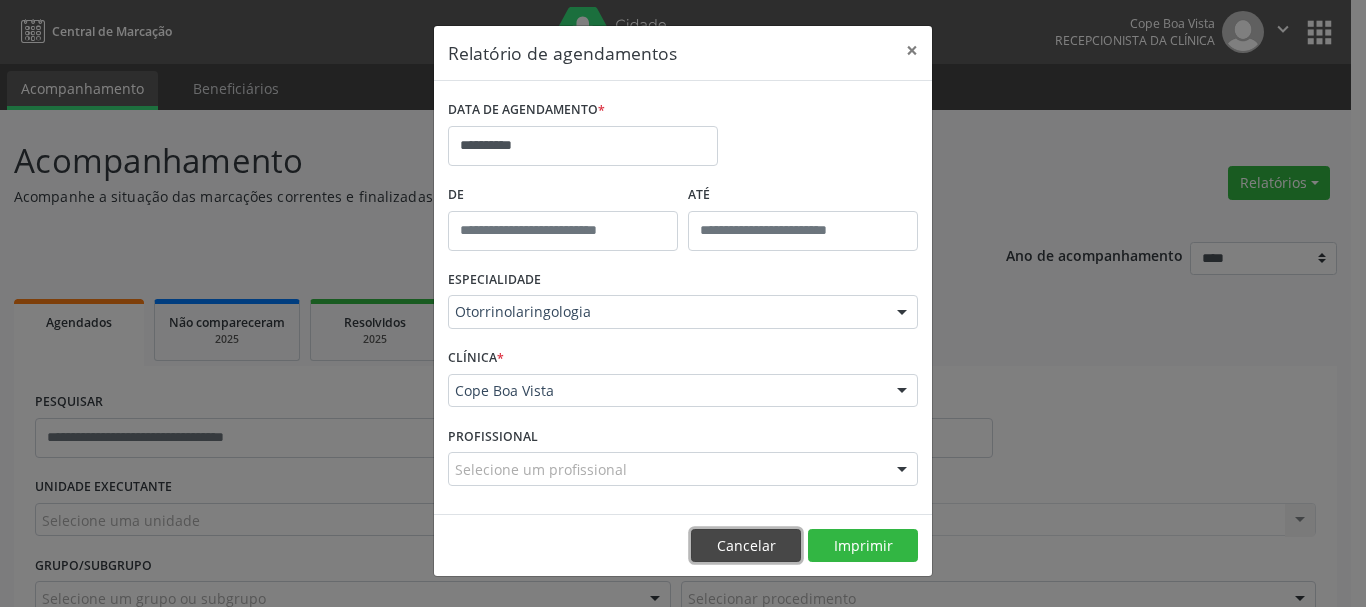 click on "Cancelar" at bounding box center [746, 546] 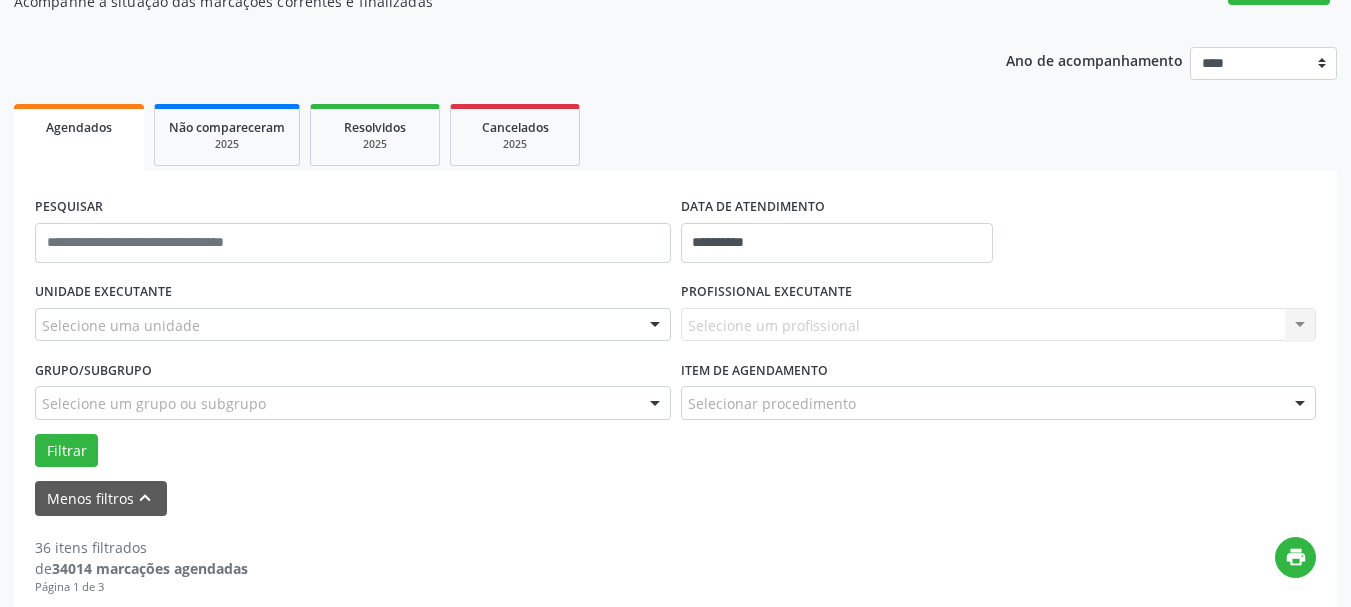 scroll, scrollTop: 200, scrollLeft: 0, axis: vertical 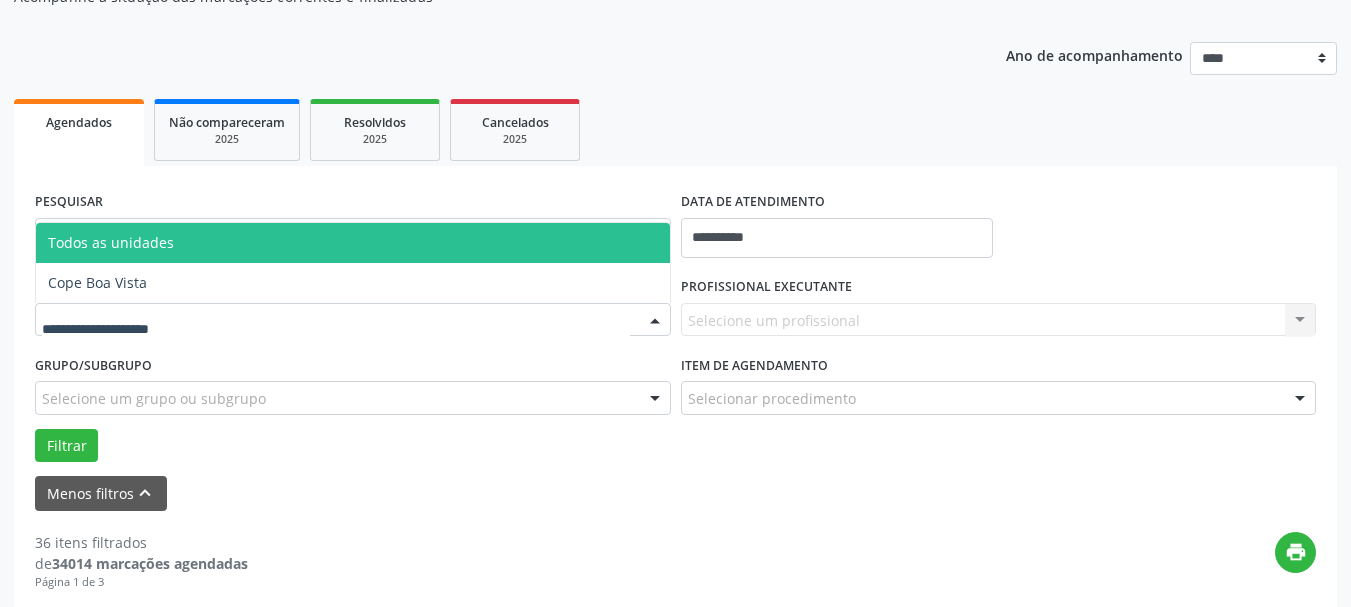drag, startPoint x: 286, startPoint y: 320, endPoint x: 258, endPoint y: 328, distance: 29.12044 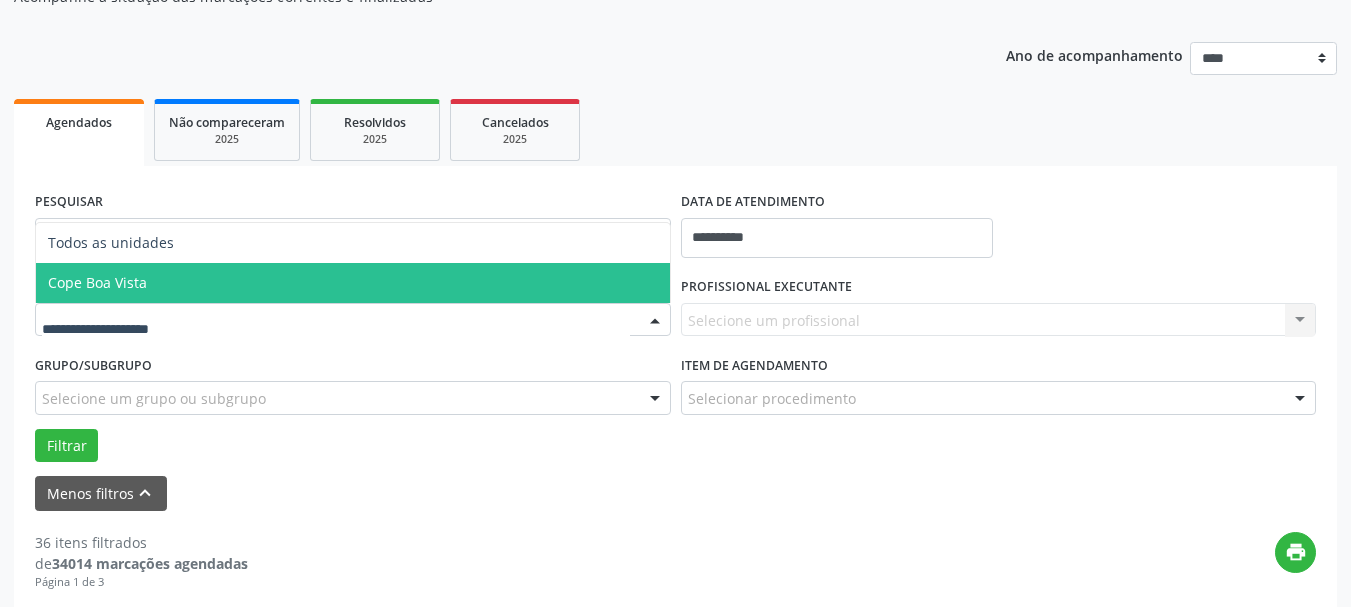 click on "Cope Boa Vista" at bounding box center (97, 282) 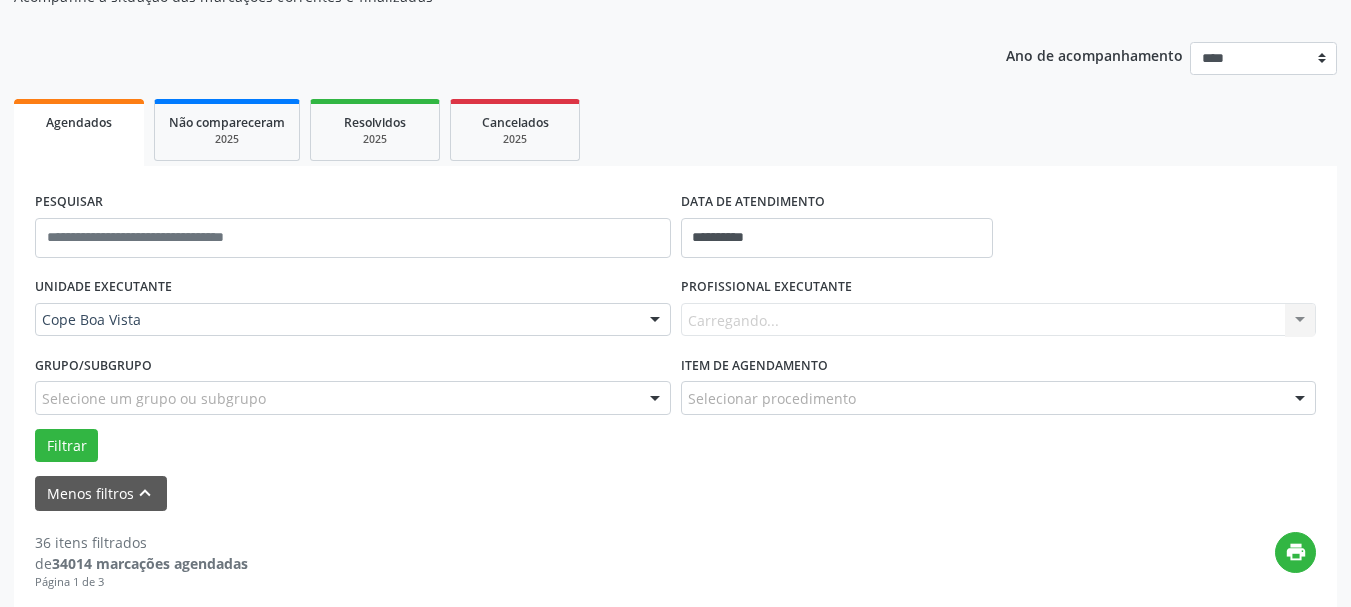 click on "Carregando...
Nenhum resultado encontrado para: "   "
Não há nenhuma opção para ser exibida." at bounding box center [999, 320] 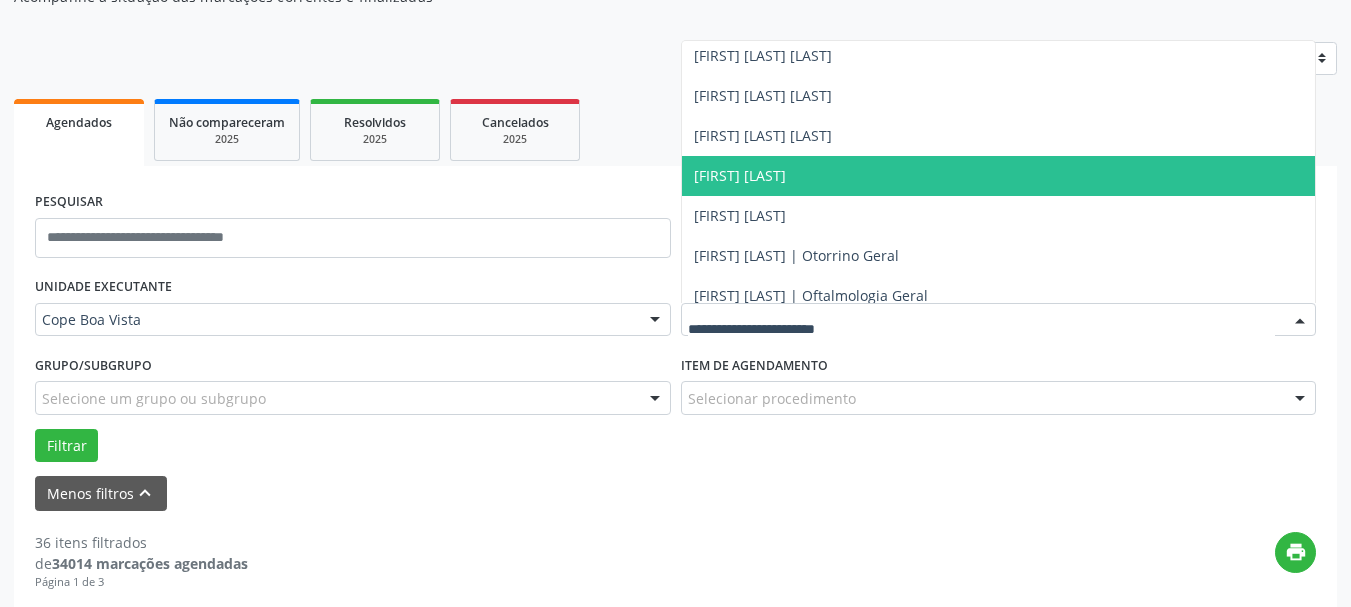scroll, scrollTop: 400, scrollLeft: 0, axis: vertical 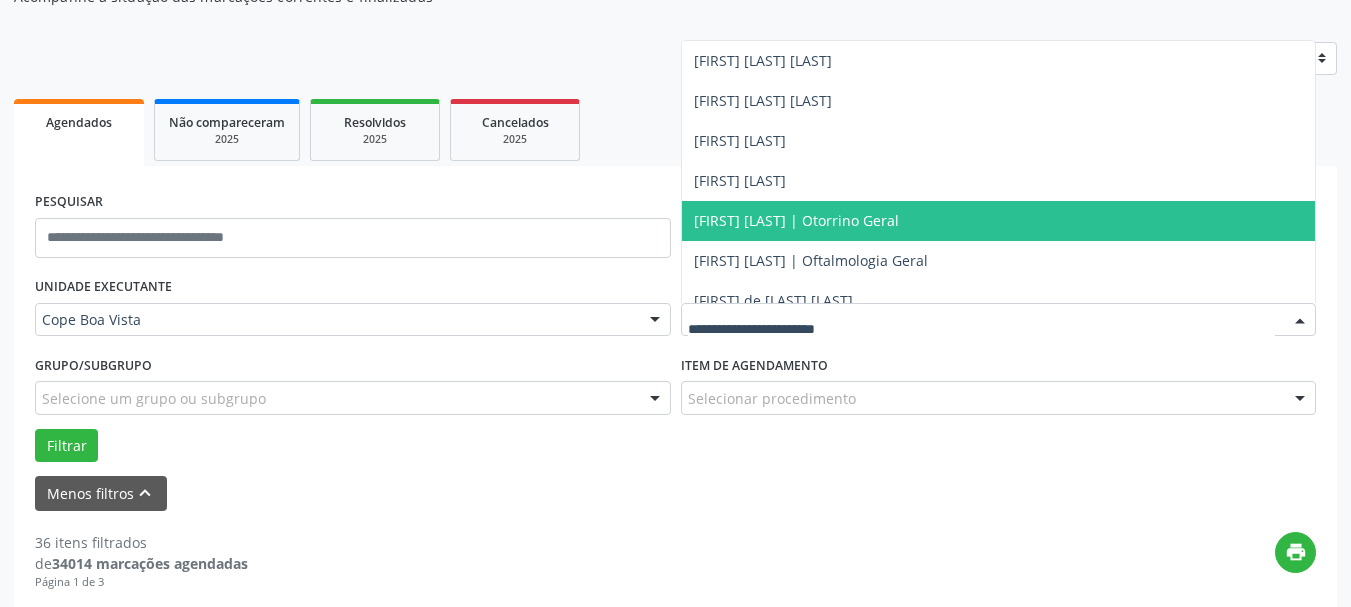 drag, startPoint x: 817, startPoint y: 221, endPoint x: 619, endPoint y: 273, distance: 204.71443 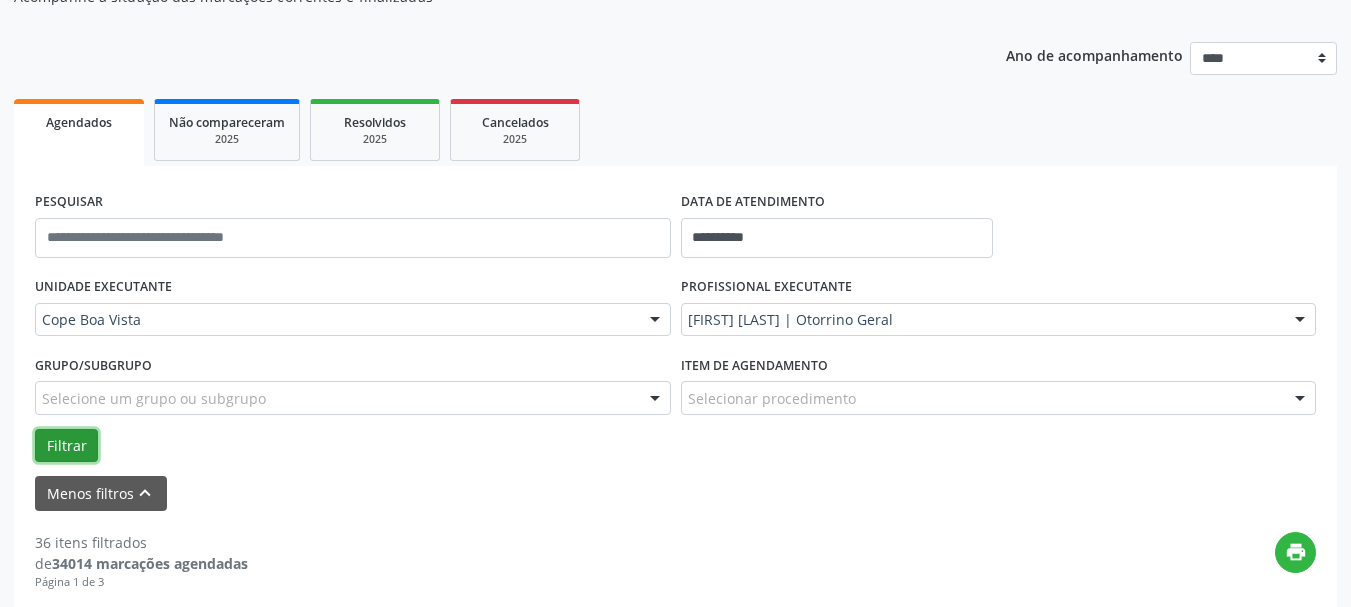 click on "Filtrar" at bounding box center [66, 446] 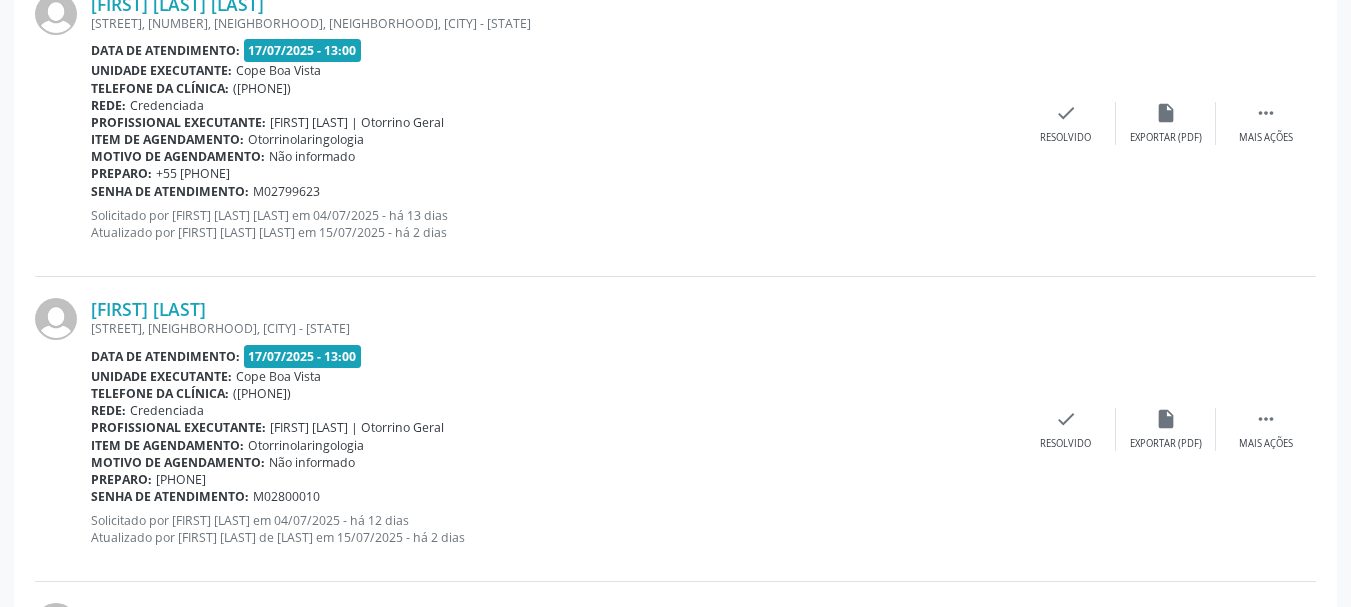 scroll, scrollTop: 1800, scrollLeft: 0, axis: vertical 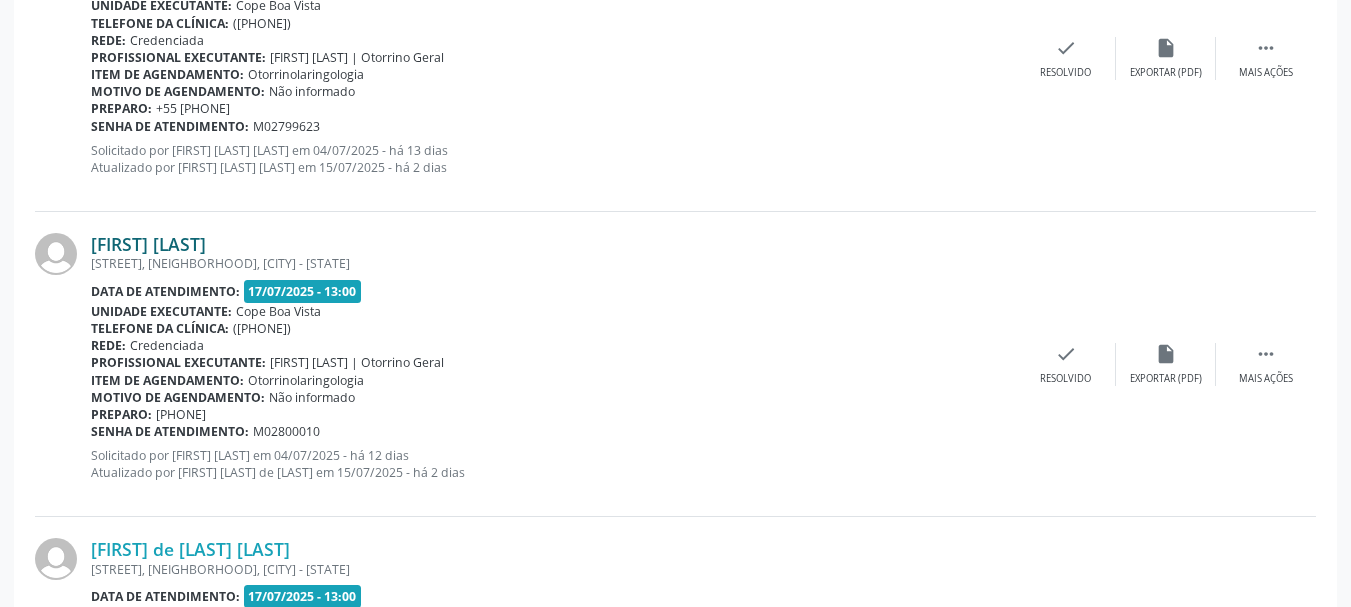 click on "[FIRST] [LAST]" at bounding box center (148, 244) 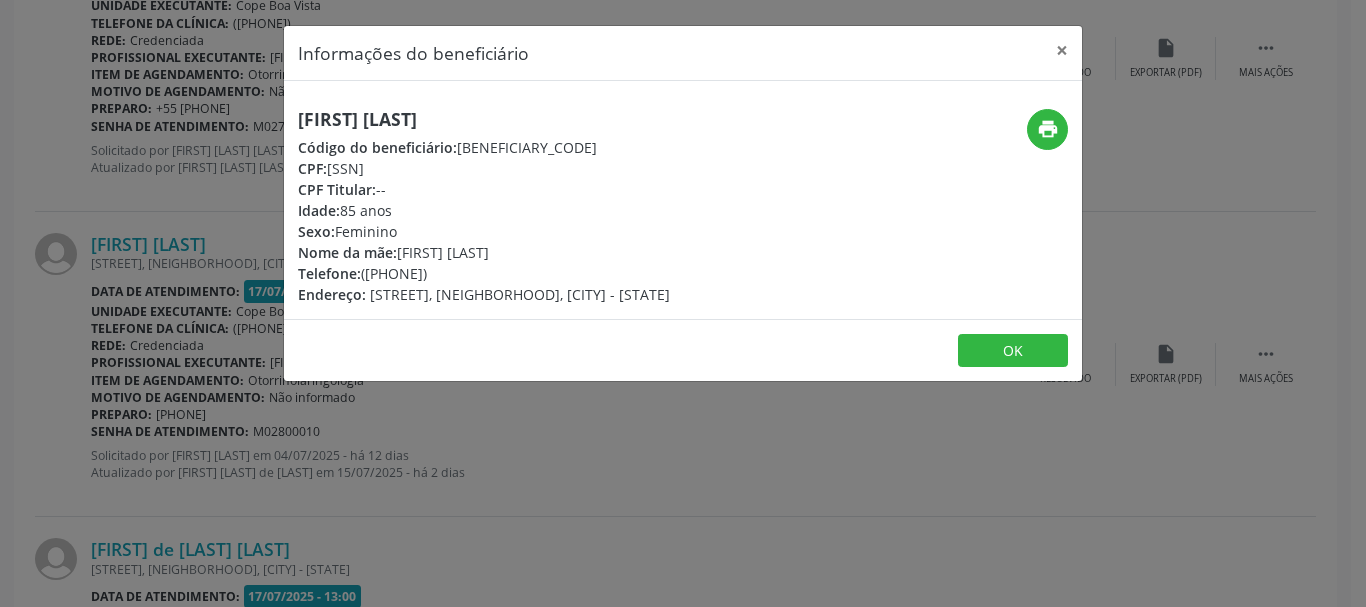 click on "[FIRST] [LAST]" at bounding box center (484, 119) 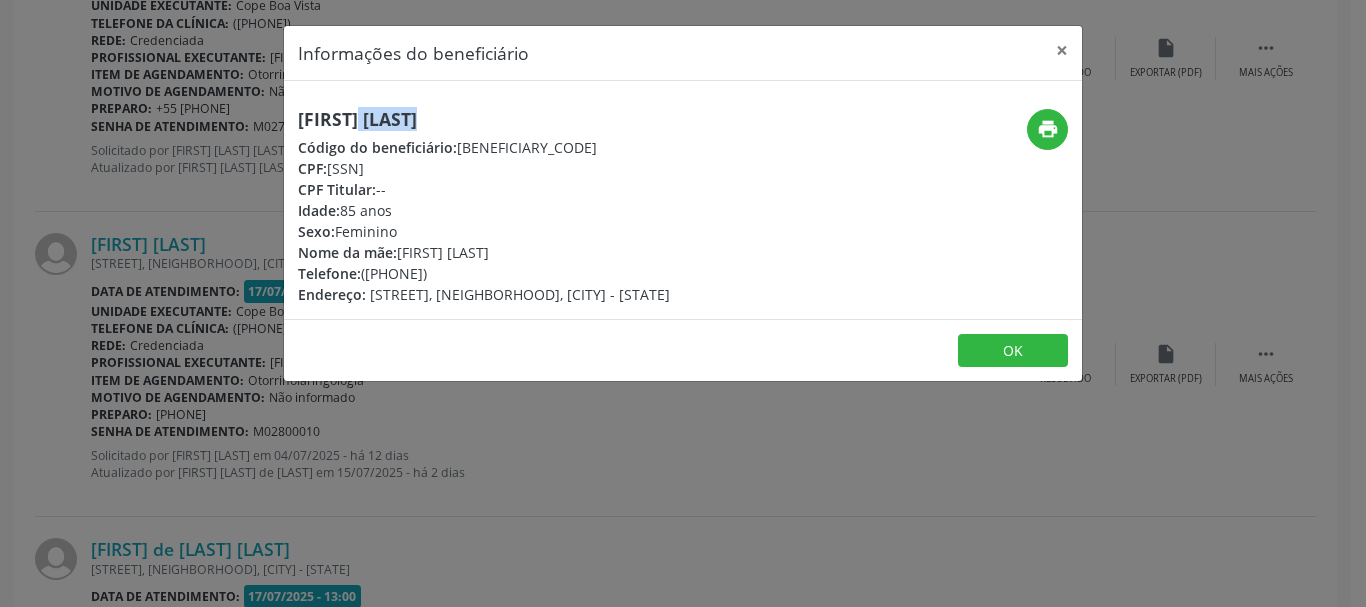click on "[FIRST] [LAST]" at bounding box center [484, 119] 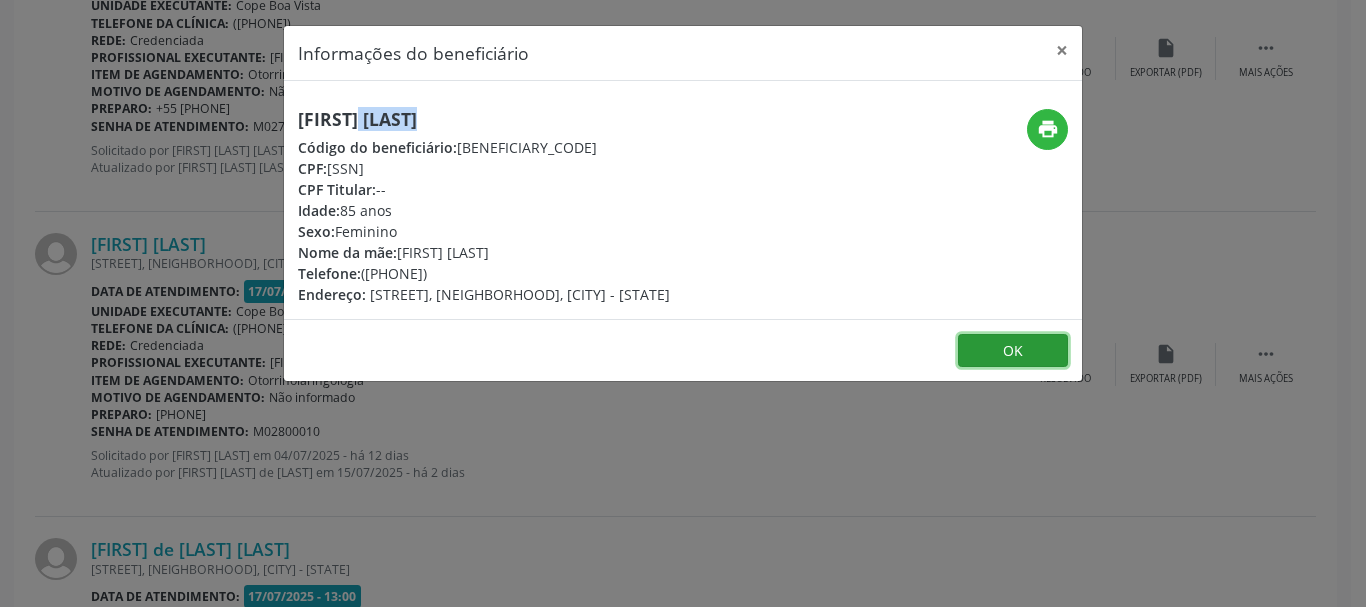 click on "OK" at bounding box center [1013, 351] 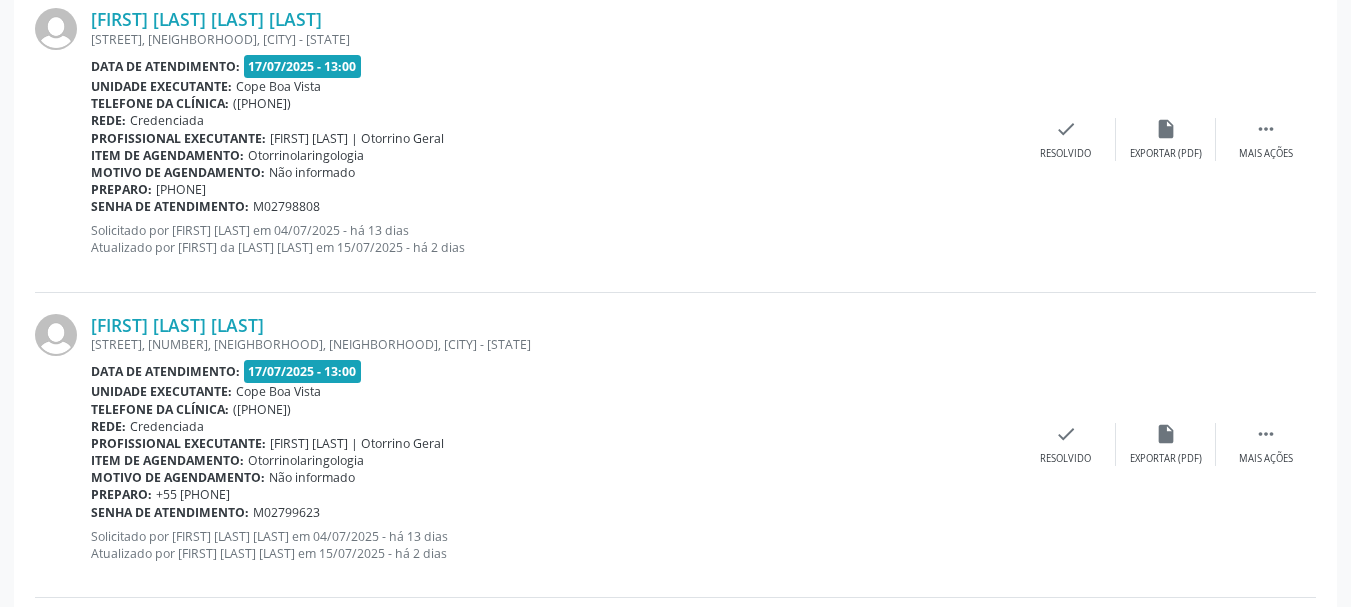 scroll, scrollTop: 1100, scrollLeft: 0, axis: vertical 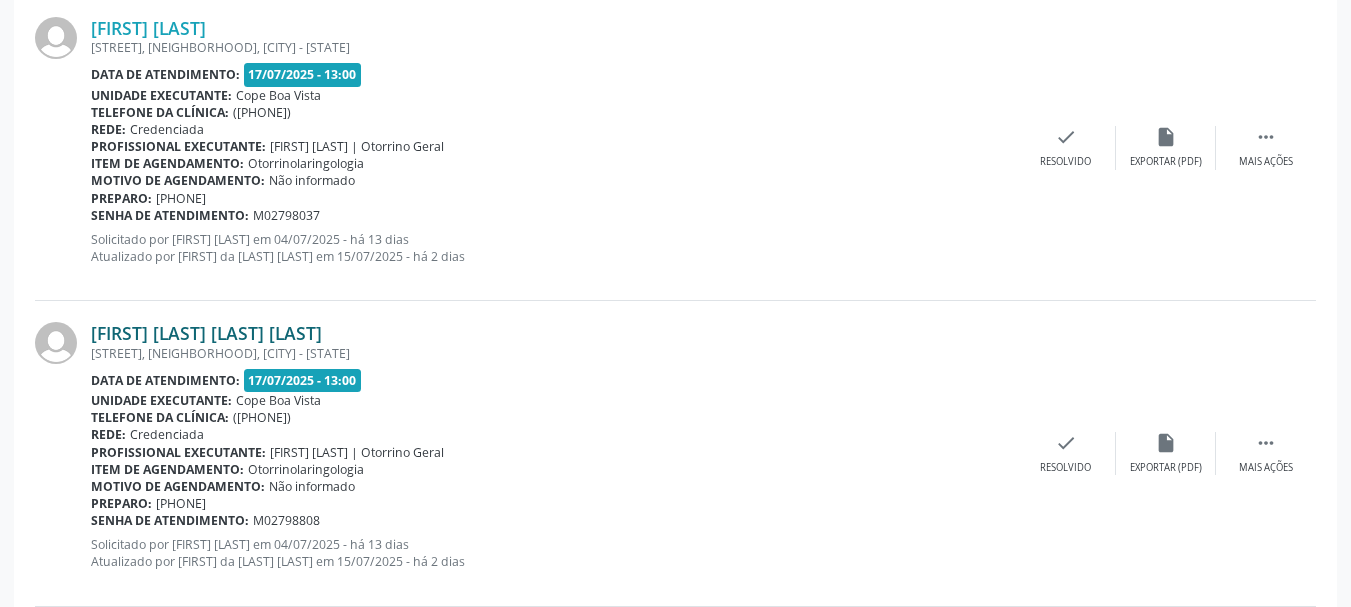 click on "[FIRST] [LAST] [LAST] [LAST]" at bounding box center (206, 333) 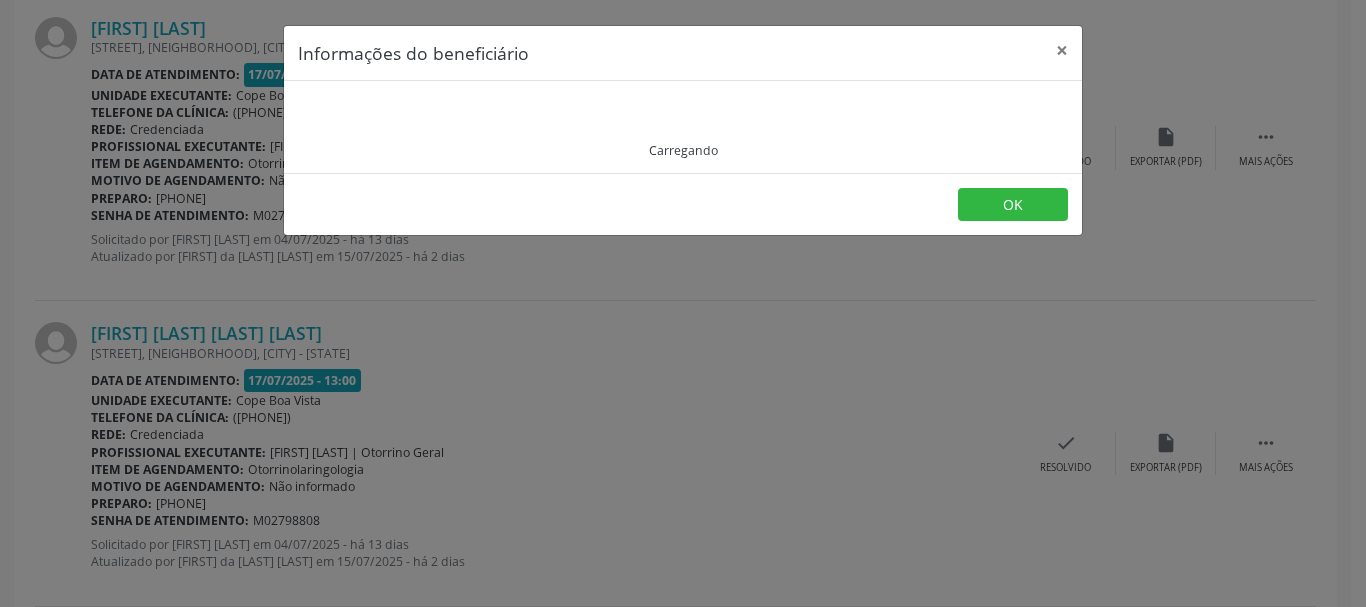 click on "Carregando" at bounding box center [683, 127] 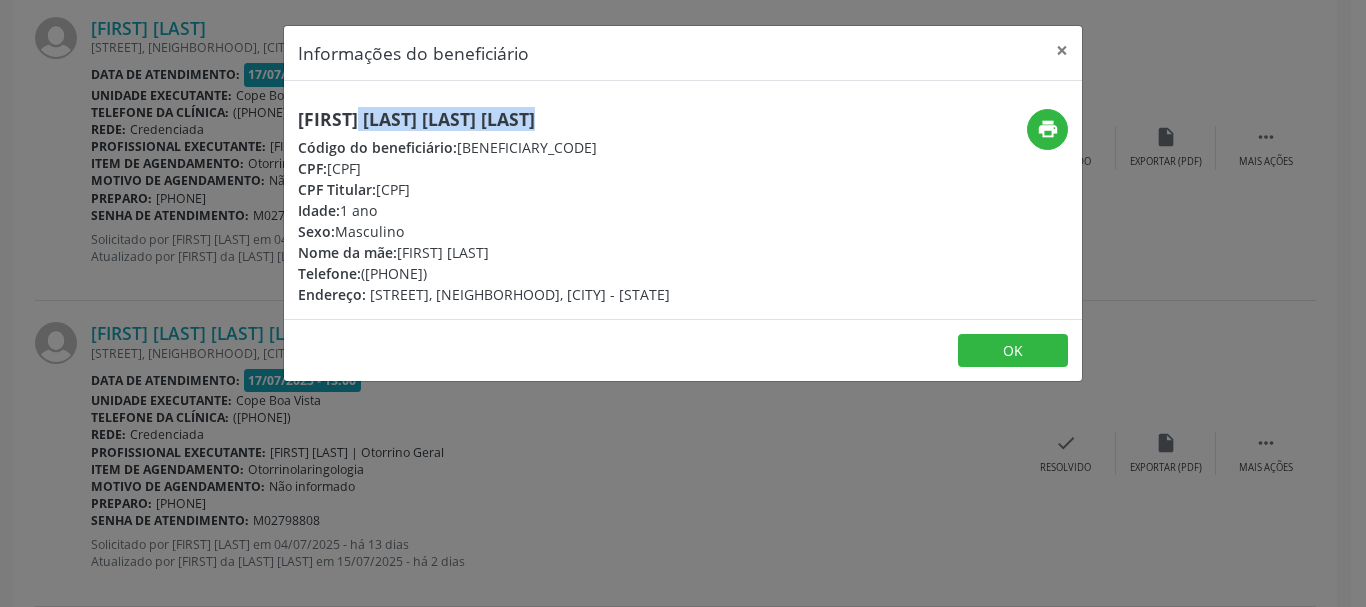 click on "[FIRST] [LAST] [LAST] [LAST]" at bounding box center (484, 119) 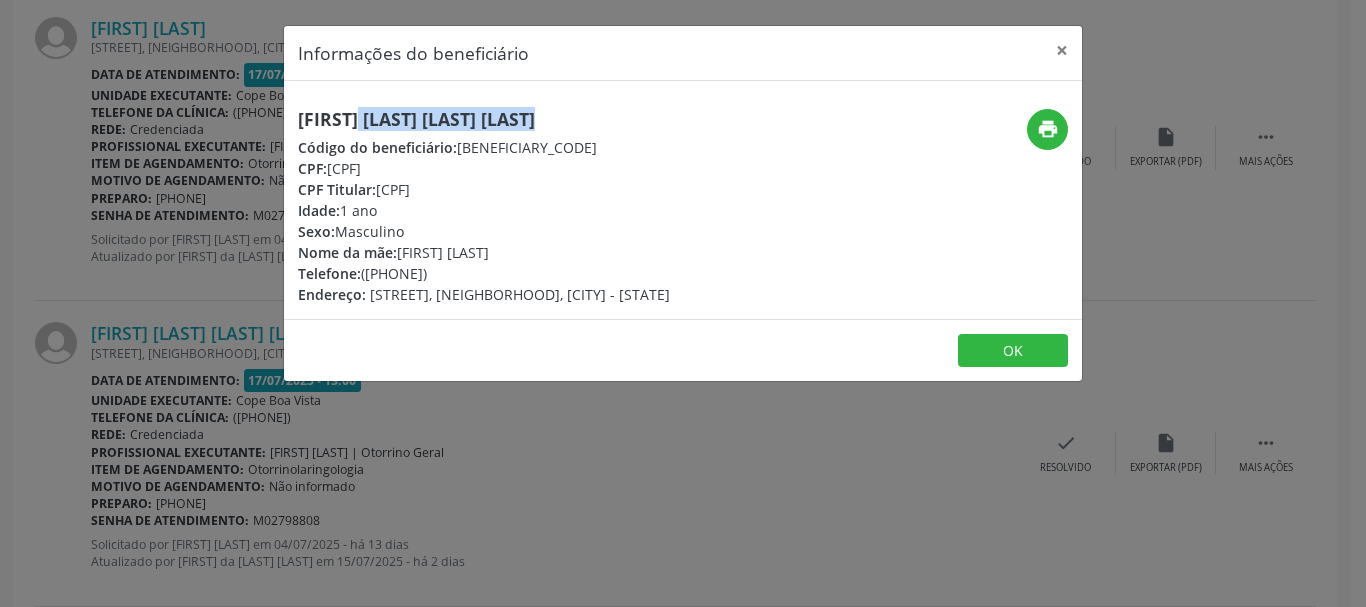 copy on "[FIRST] [LAST]" 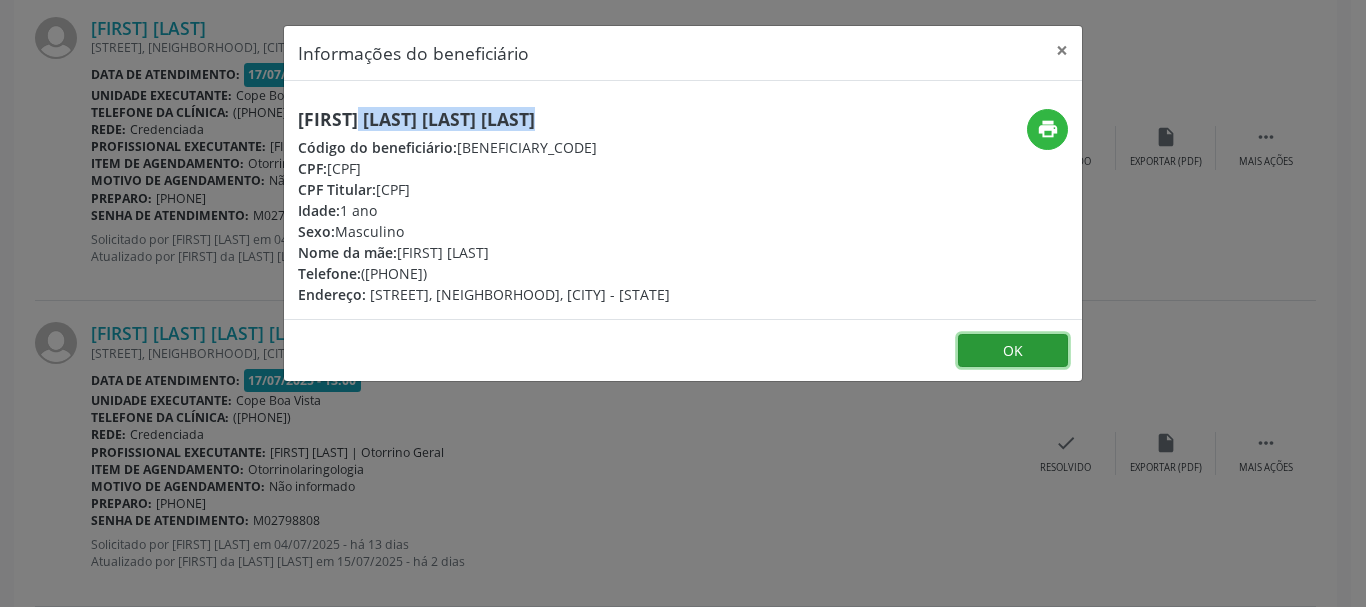 click on "OK" at bounding box center (1013, 351) 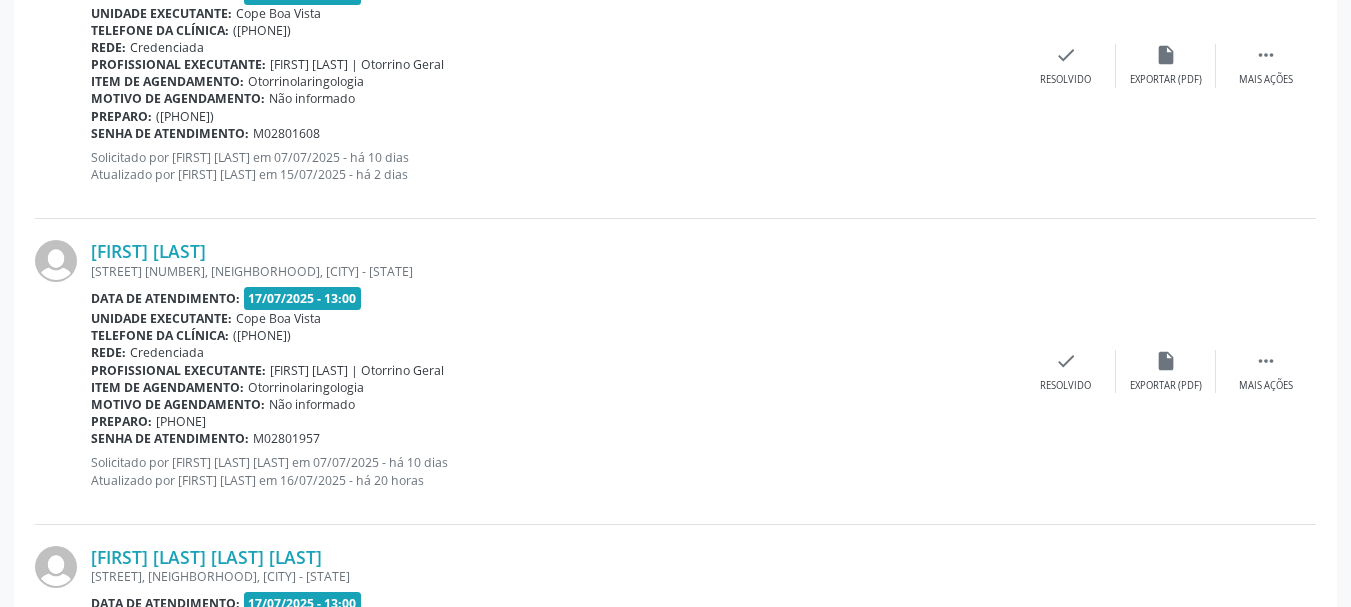 scroll, scrollTop: 3271, scrollLeft: 0, axis: vertical 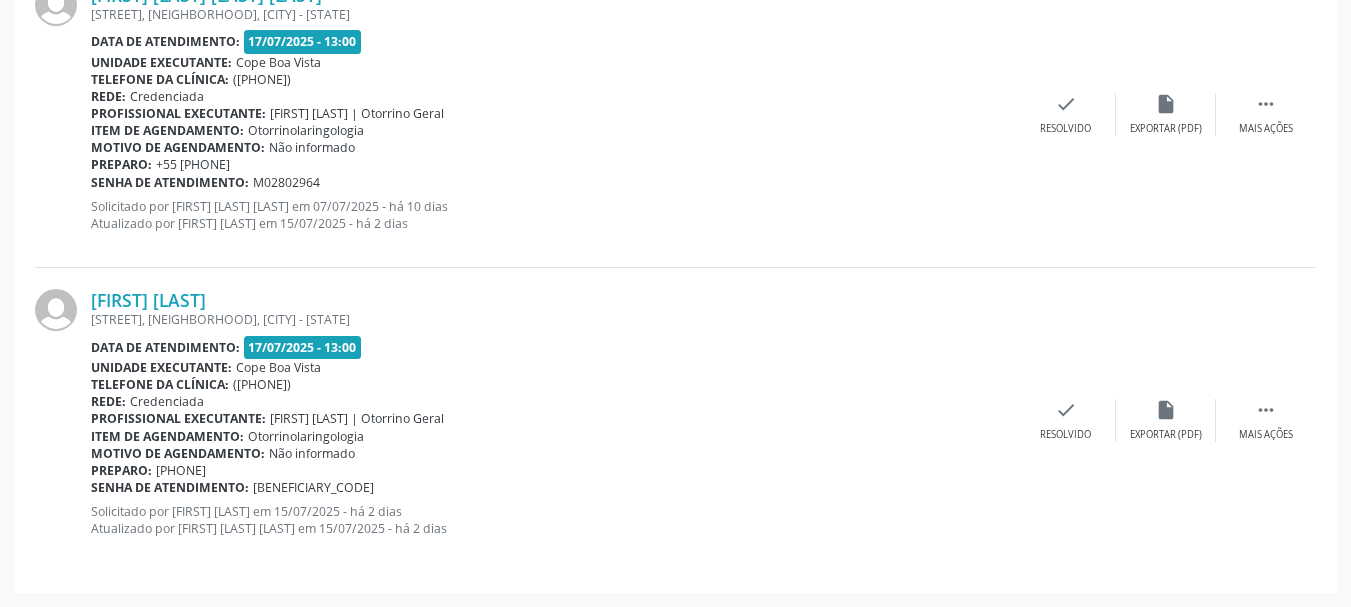 click on "[STREET], [NEIGHBORHOOD], [CITY] - [STATE]" at bounding box center (553, 319) 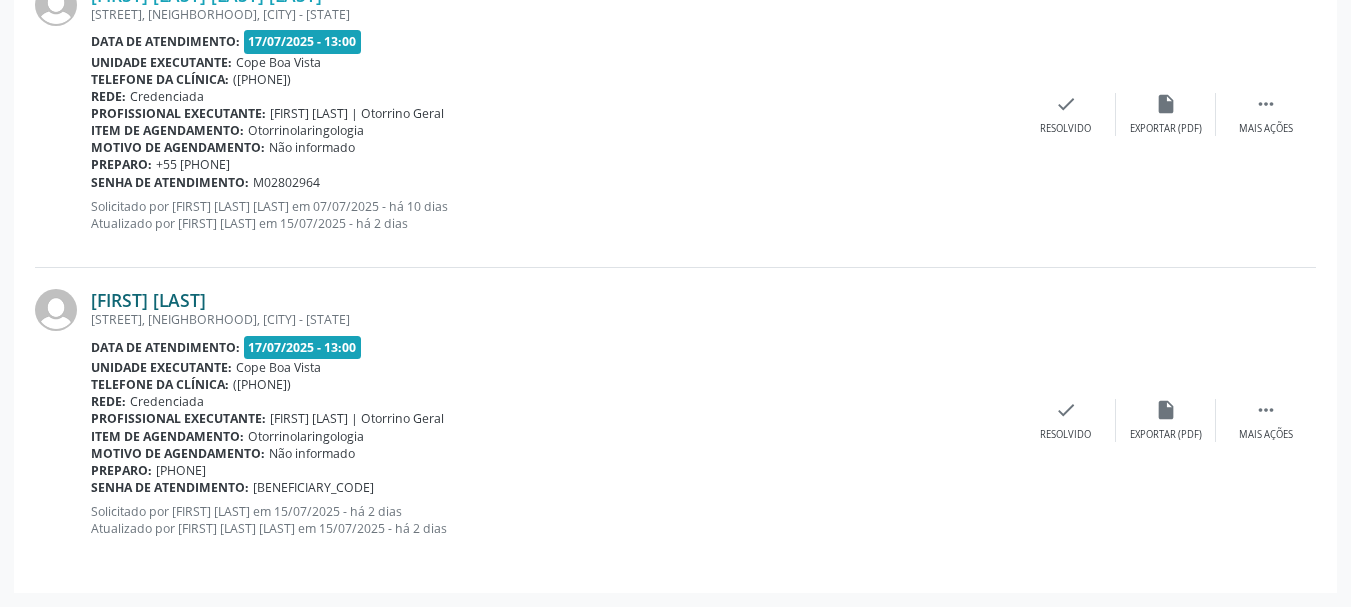 click on "[FIRST] [LAST]" at bounding box center [148, 300] 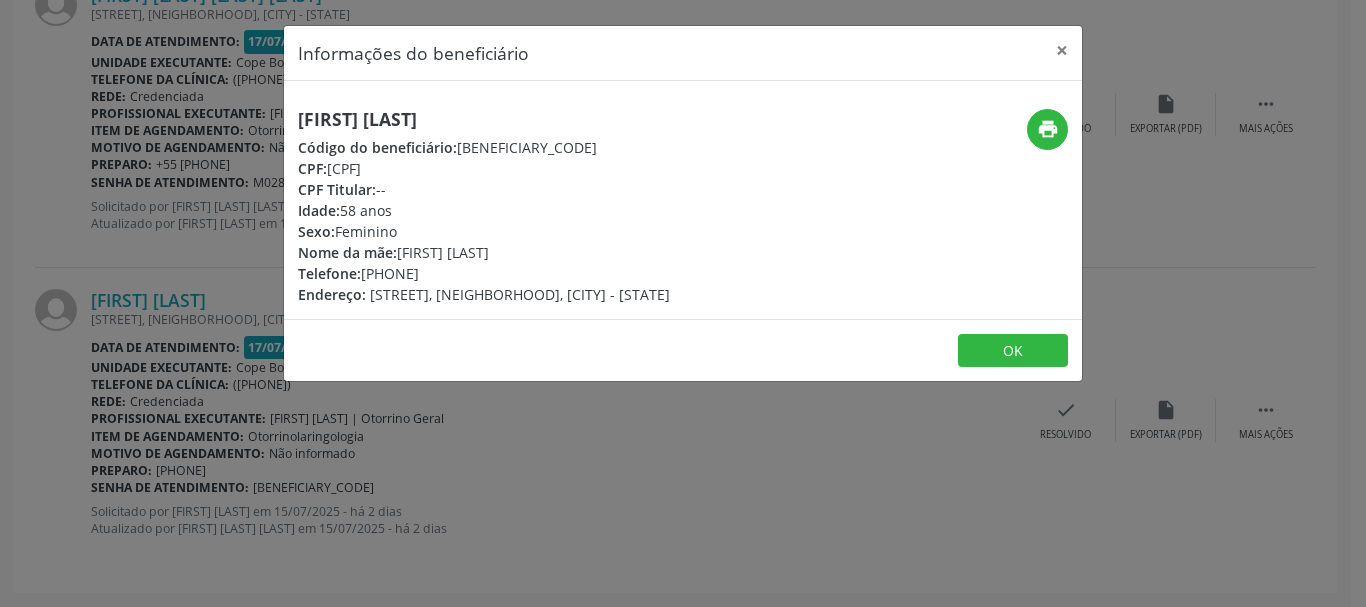 click on "[FIRST] [LAST]
Código do beneficiário:
9001007221
CPF:
[CPF]
CPF Titular:
--
Idade:
58 anos
Sexo:
Feminino
Nome da mãe:
[FIRST] [LAST]
Telefone:
([PHONE])
Endereço:
[STREET], [NEIGHBORHOOD], [CITY] - [STATE]" at bounding box center [484, 207] 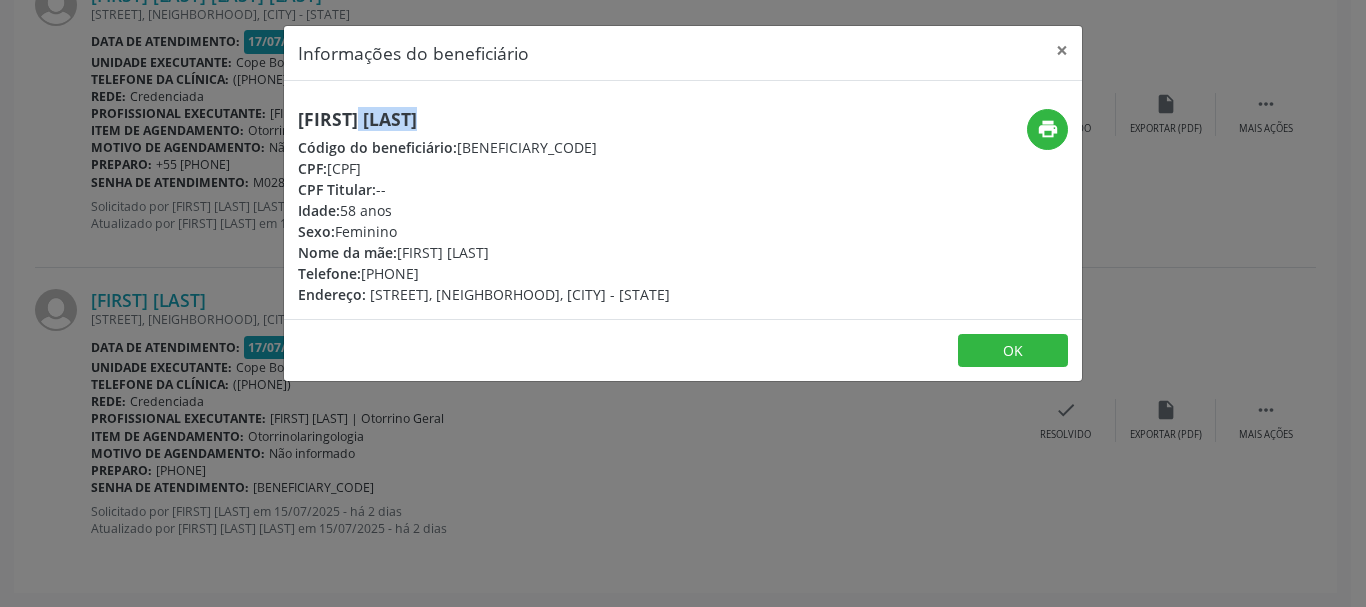 click on "[FIRST] [LAST]
Código do beneficiário:
9001007221
CPF:
[CPF]
CPF Titular:
--
Idade:
58 anos
Sexo:
Feminino
Nome da mãe:
[FIRST] [LAST]
Telefone:
([PHONE])
Endereço:
[STREET], [NEIGHBORHOOD], [CITY] - [STATE]" at bounding box center [484, 207] 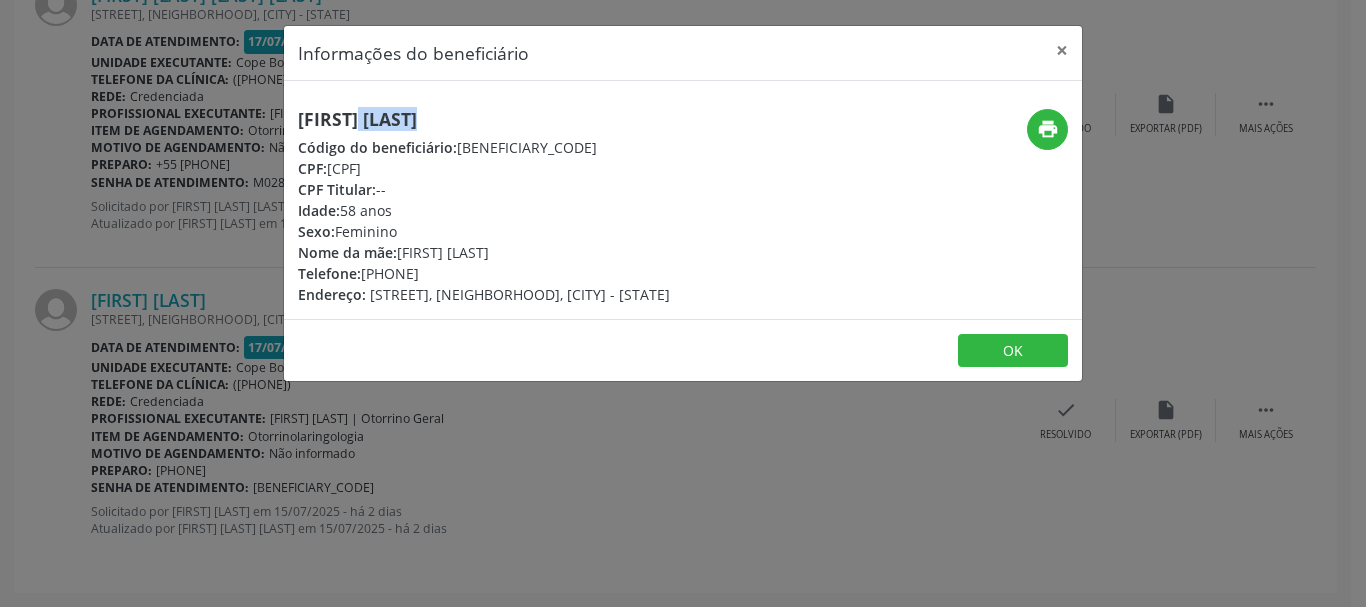 copy on "[FIRST] [LAST]" 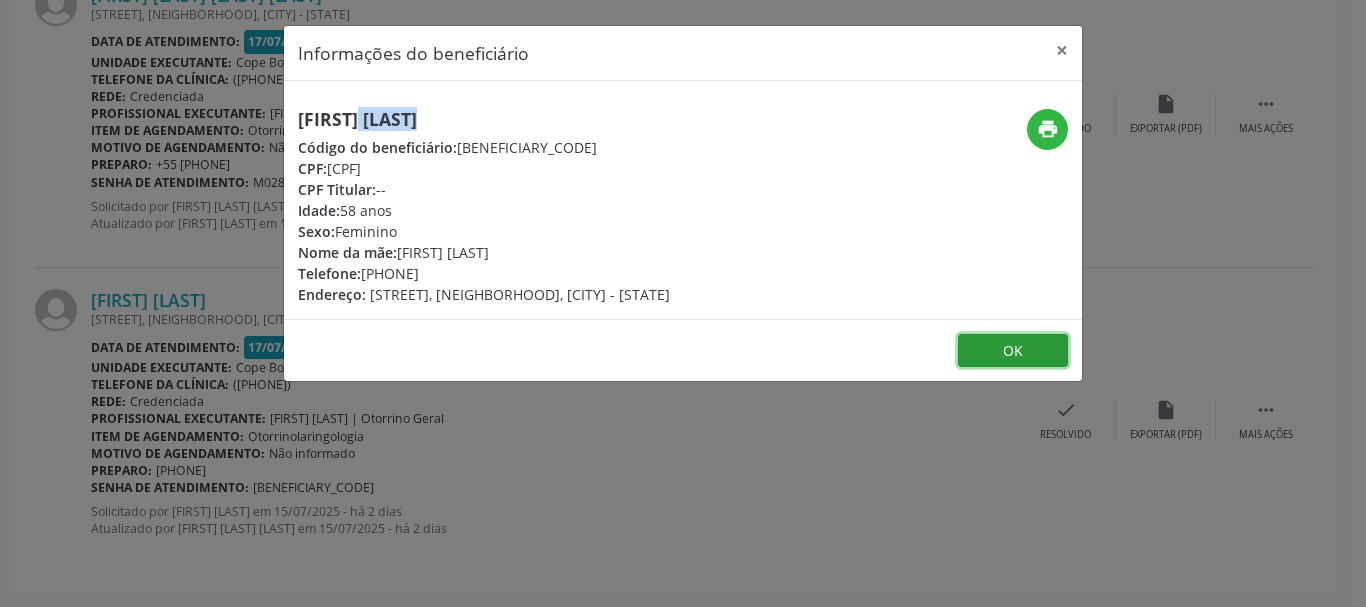 click on "OK" at bounding box center (1013, 351) 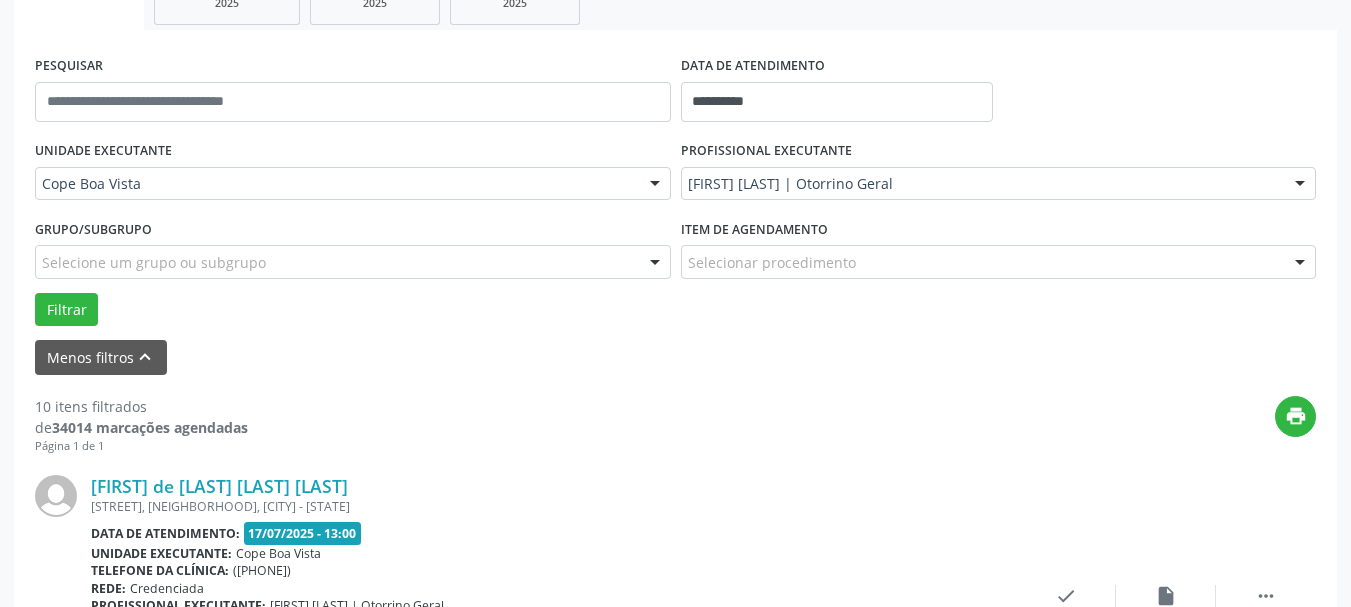 scroll, scrollTop: 0, scrollLeft: 0, axis: both 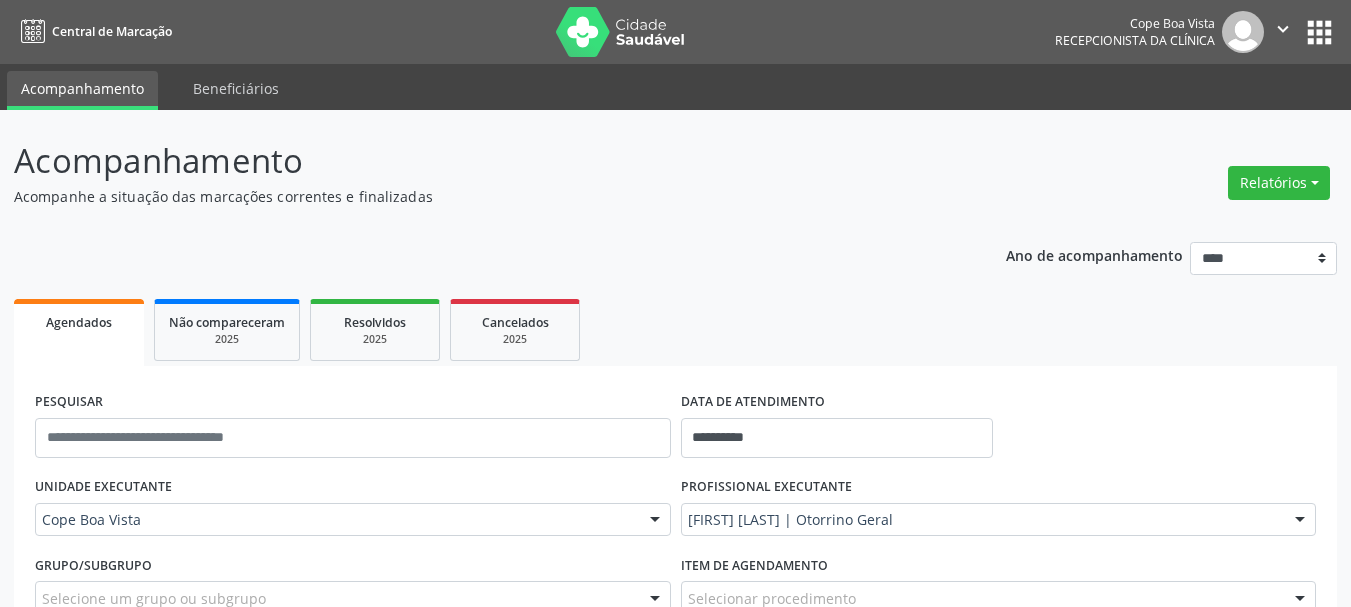 click on "Relatórios
Agendamentos
Procedimentos realizados" at bounding box center [1279, 183] 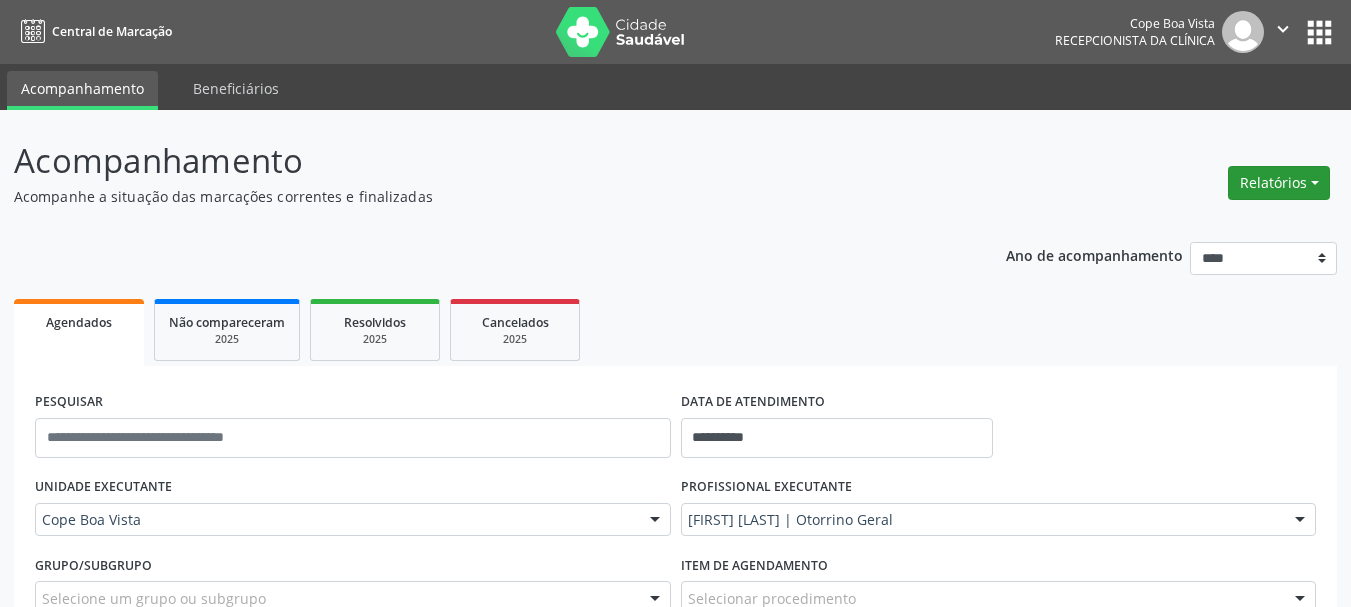 click on "Relatórios" at bounding box center (1279, 183) 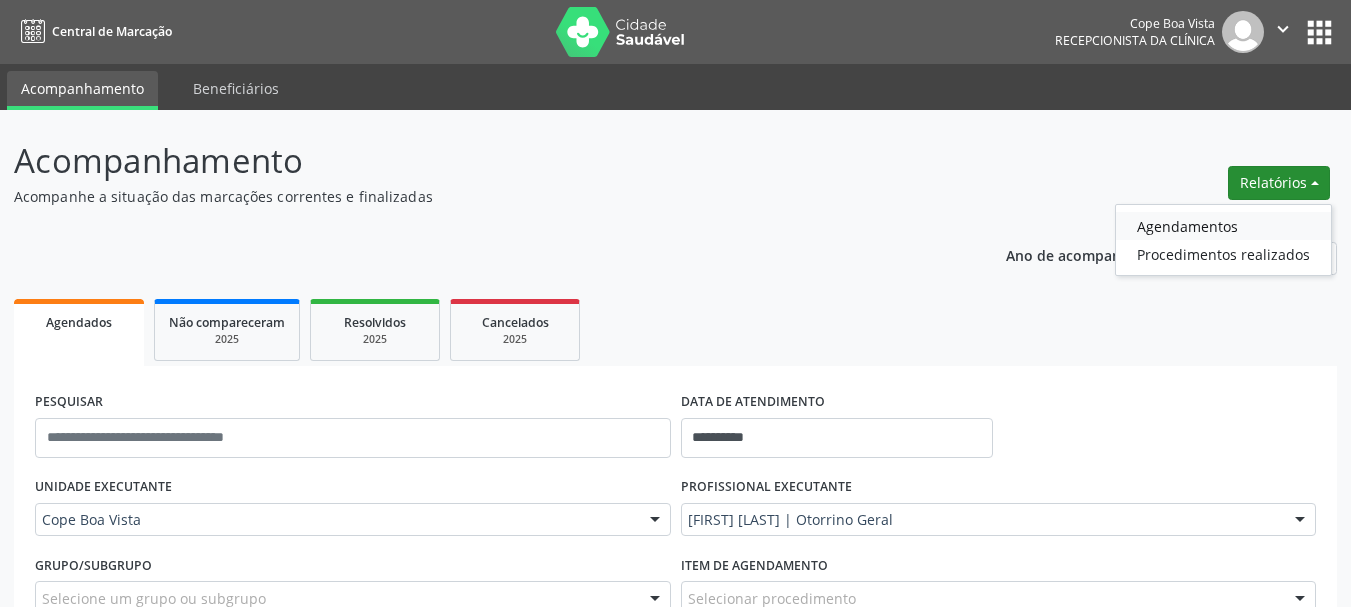 click on "Agendamentos" at bounding box center (1223, 226) 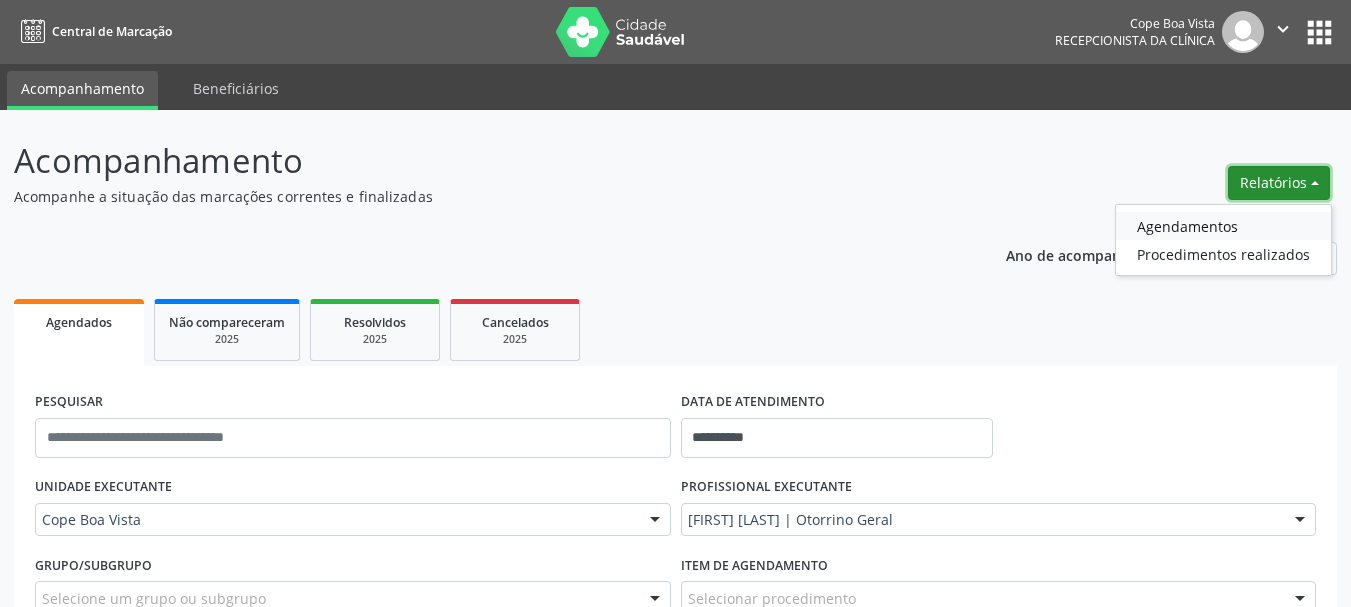 select on "*" 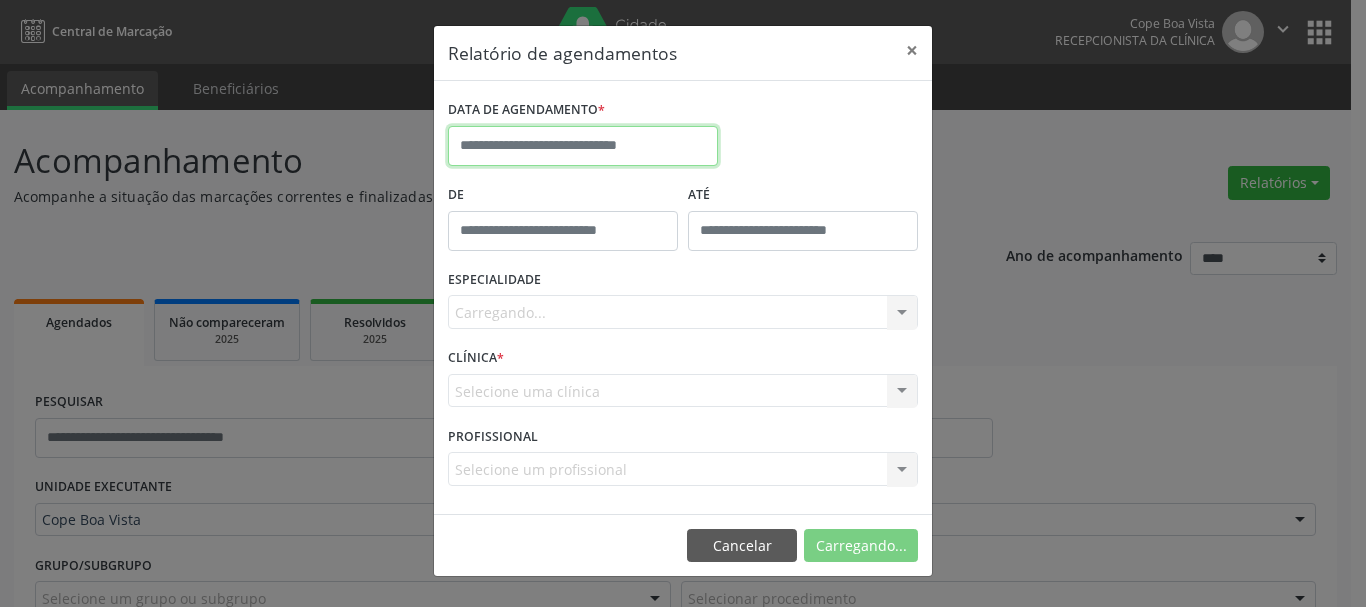 click at bounding box center (583, 146) 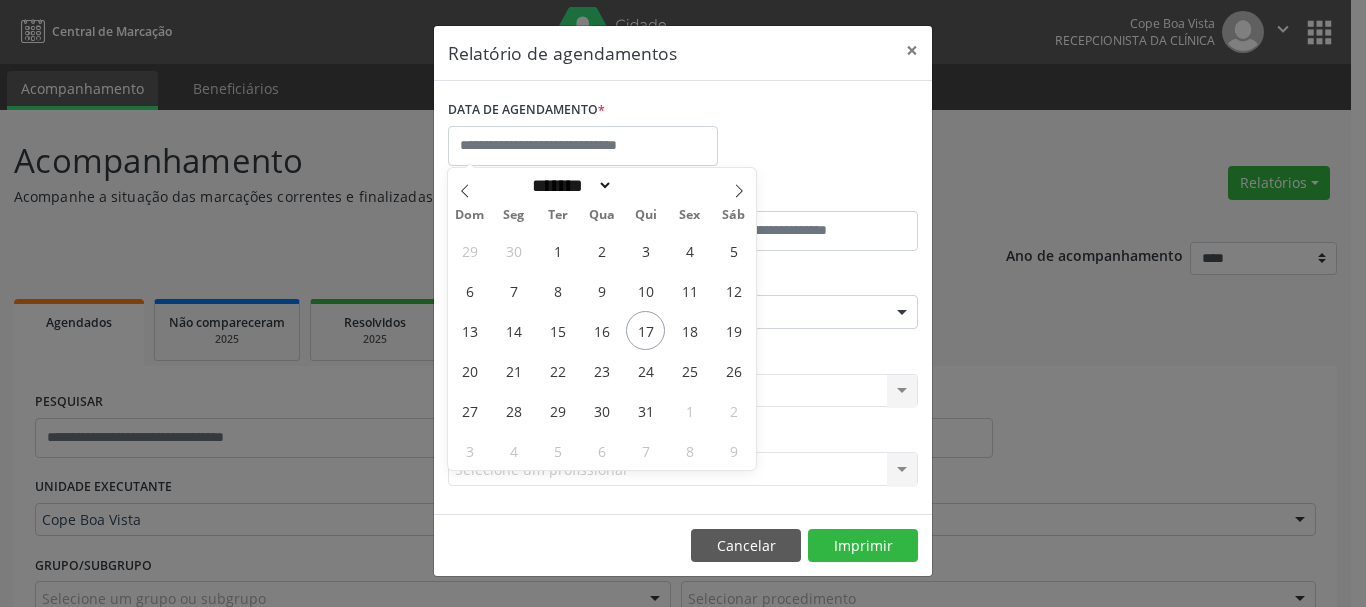click on "29 30 1 2 3 4 5 6 7 8 9 10 11 12 13 14 15 16 17 18 19 20 21 22 23 24 25 26 27 28 29 30 31 1 2 3 4 5 6 7 8 9" at bounding box center [602, 350] 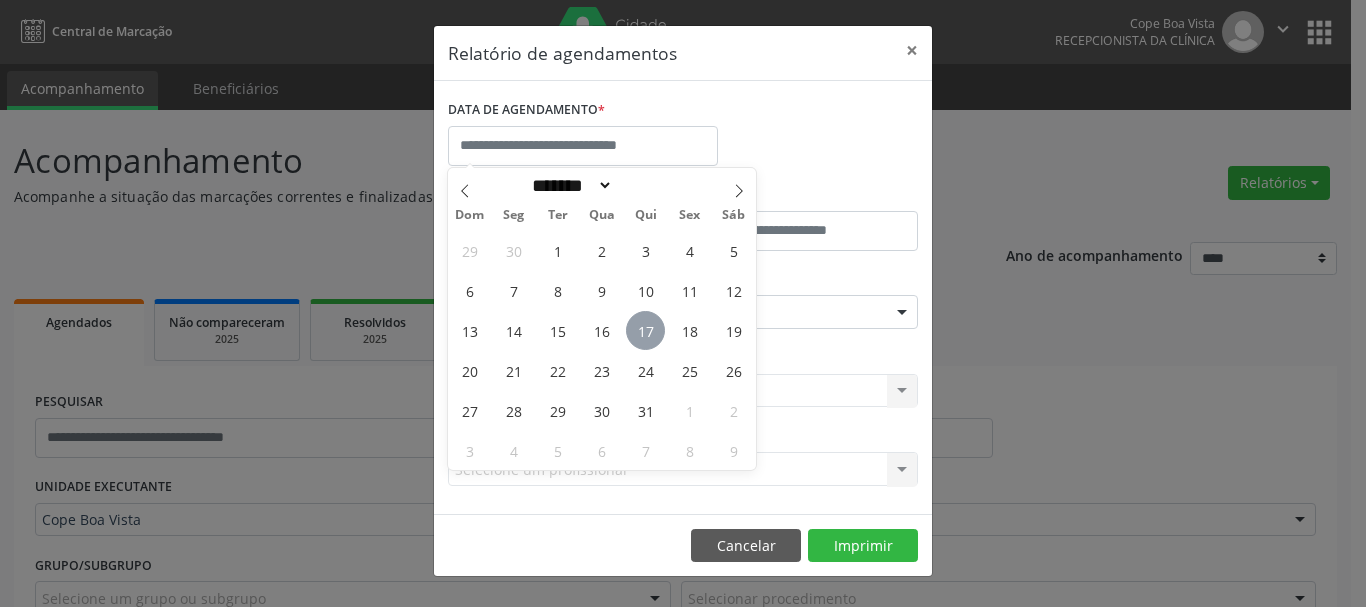 click on "17" at bounding box center (645, 330) 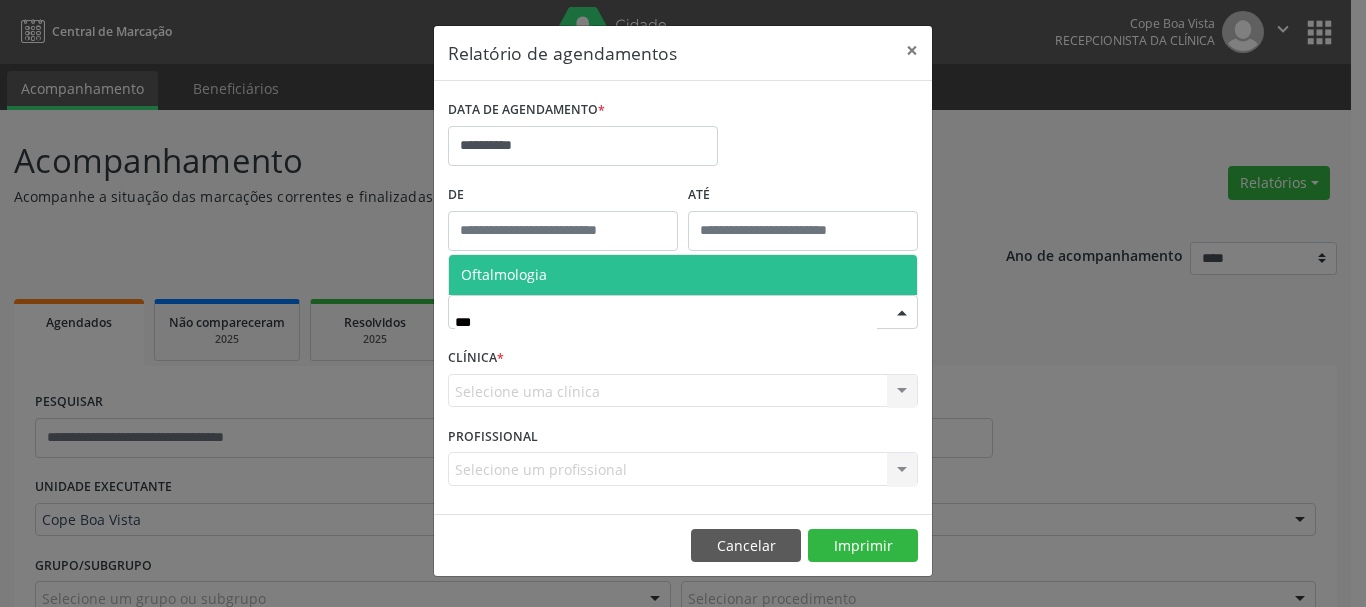 type on "****" 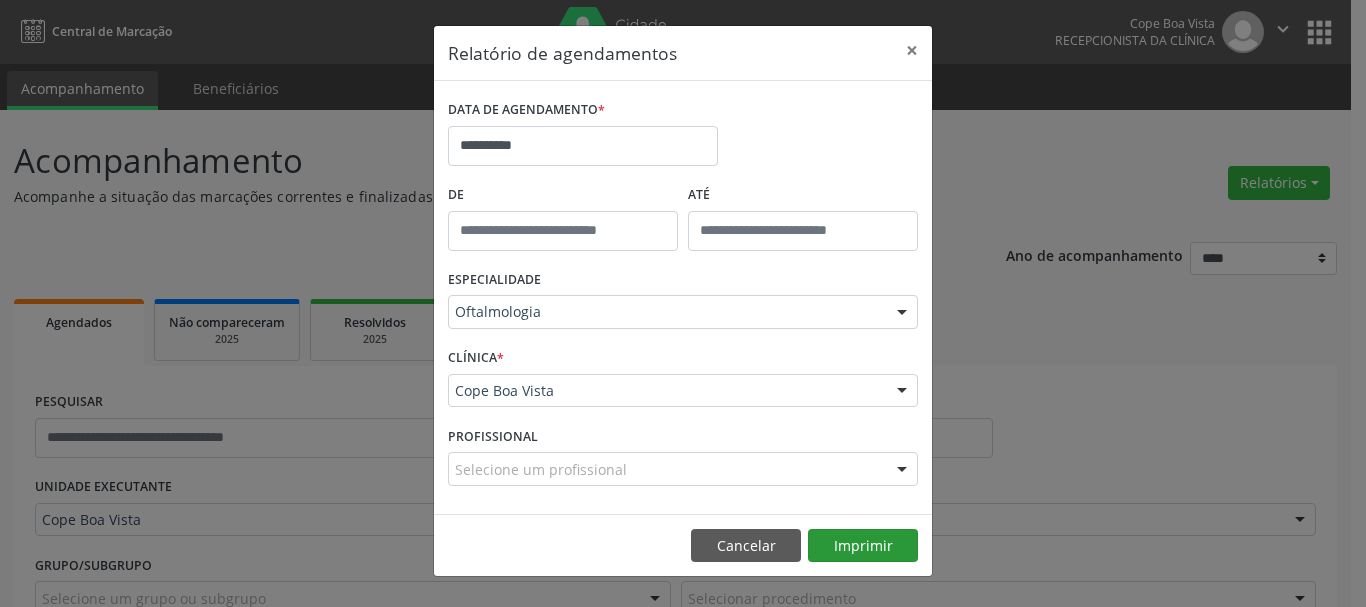 click on "Cancelar Imprimir" at bounding box center (683, 545) 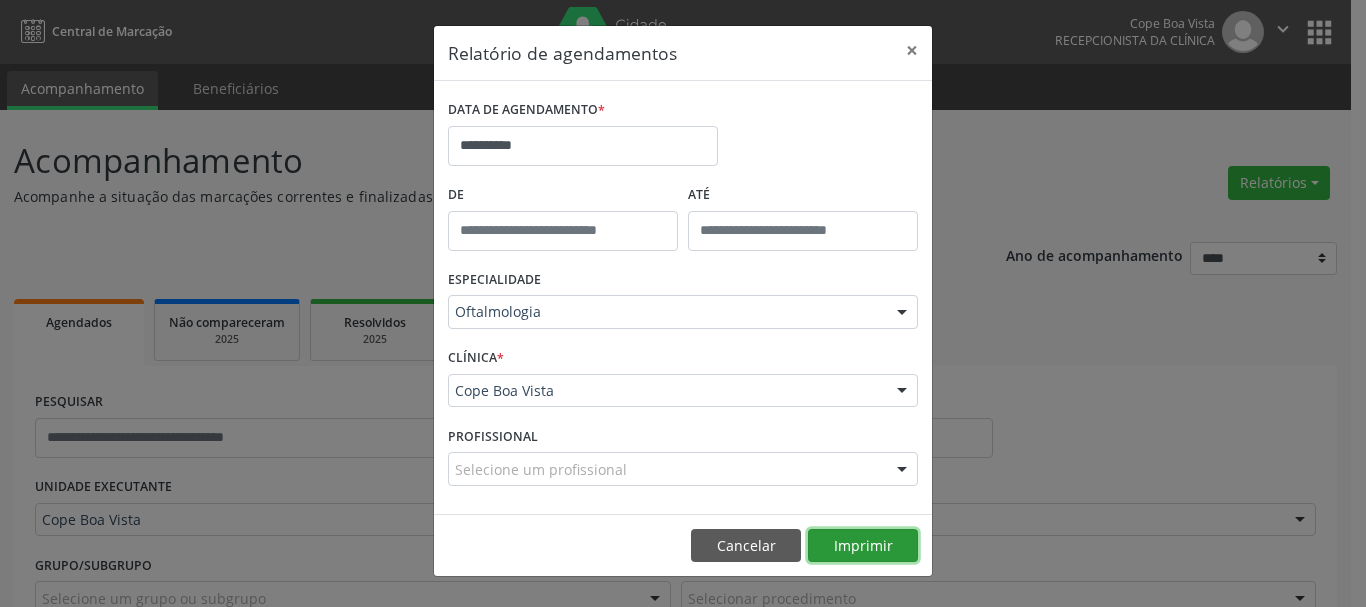 click on "Imprimir" at bounding box center (863, 546) 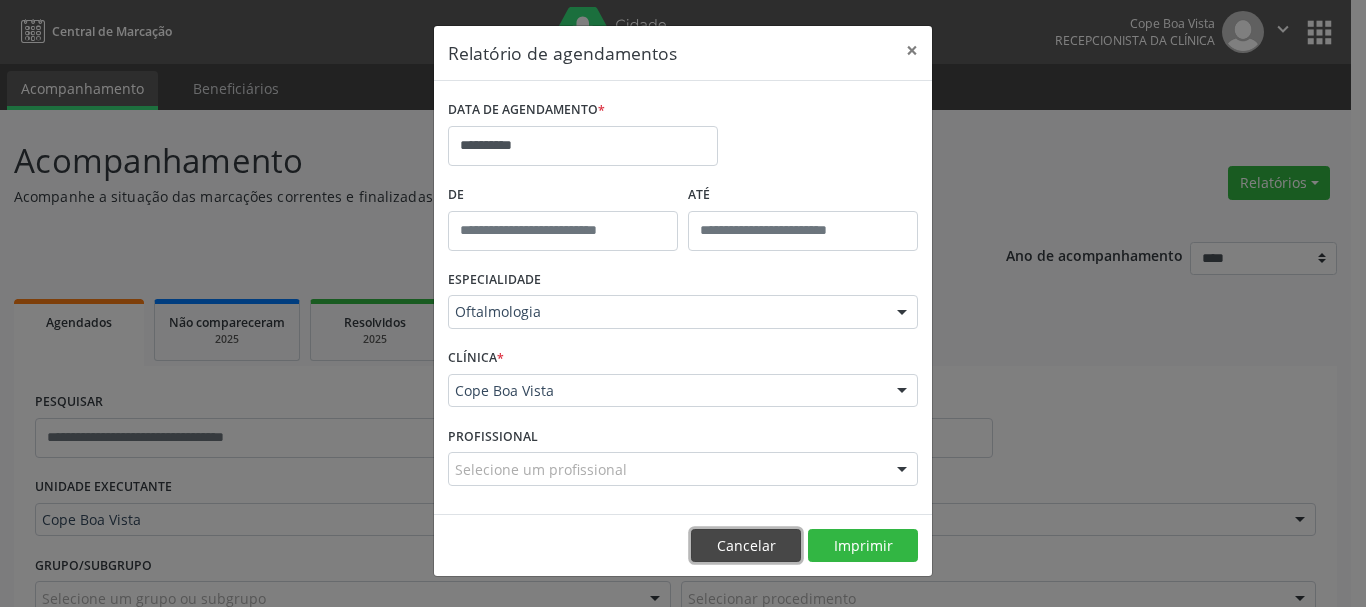click on "Cancelar" at bounding box center [746, 546] 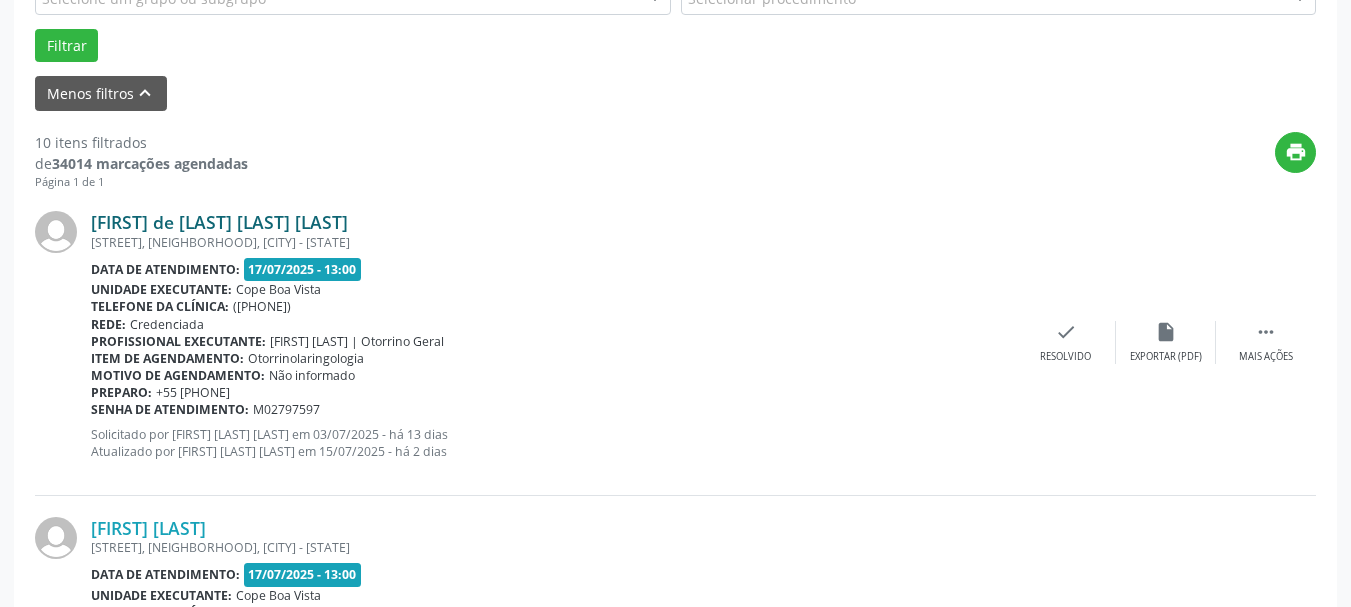 scroll, scrollTop: 300, scrollLeft: 0, axis: vertical 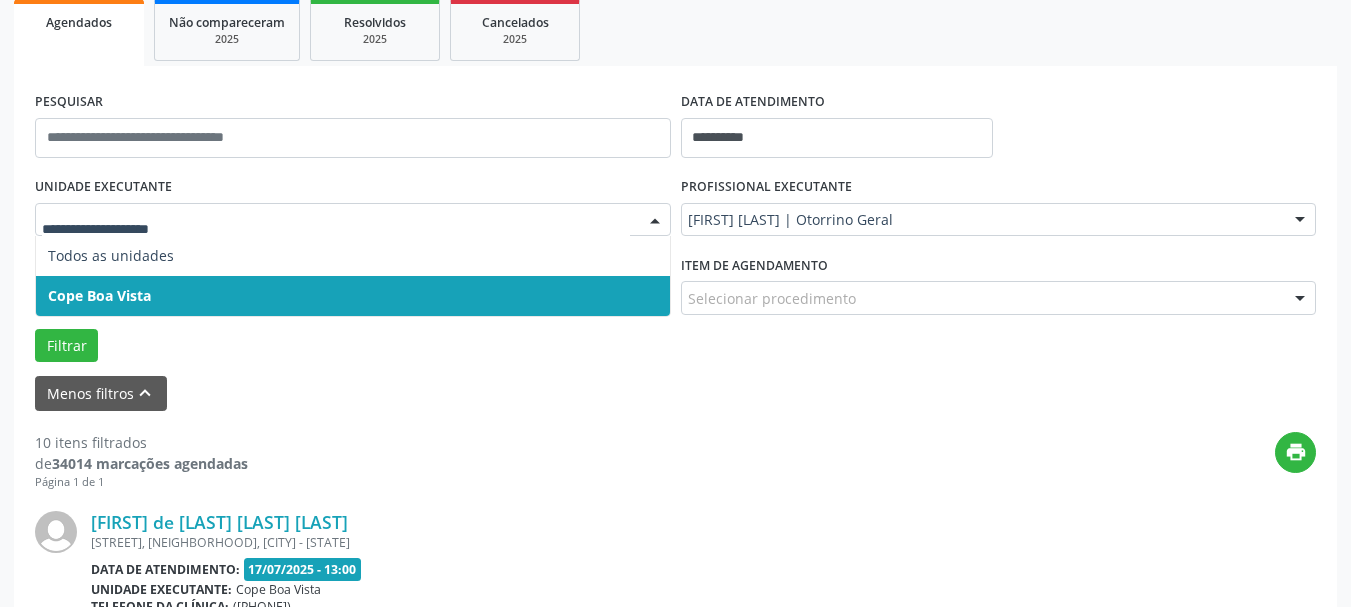 drag, startPoint x: 252, startPoint y: 222, endPoint x: 501, endPoint y: 222, distance: 249 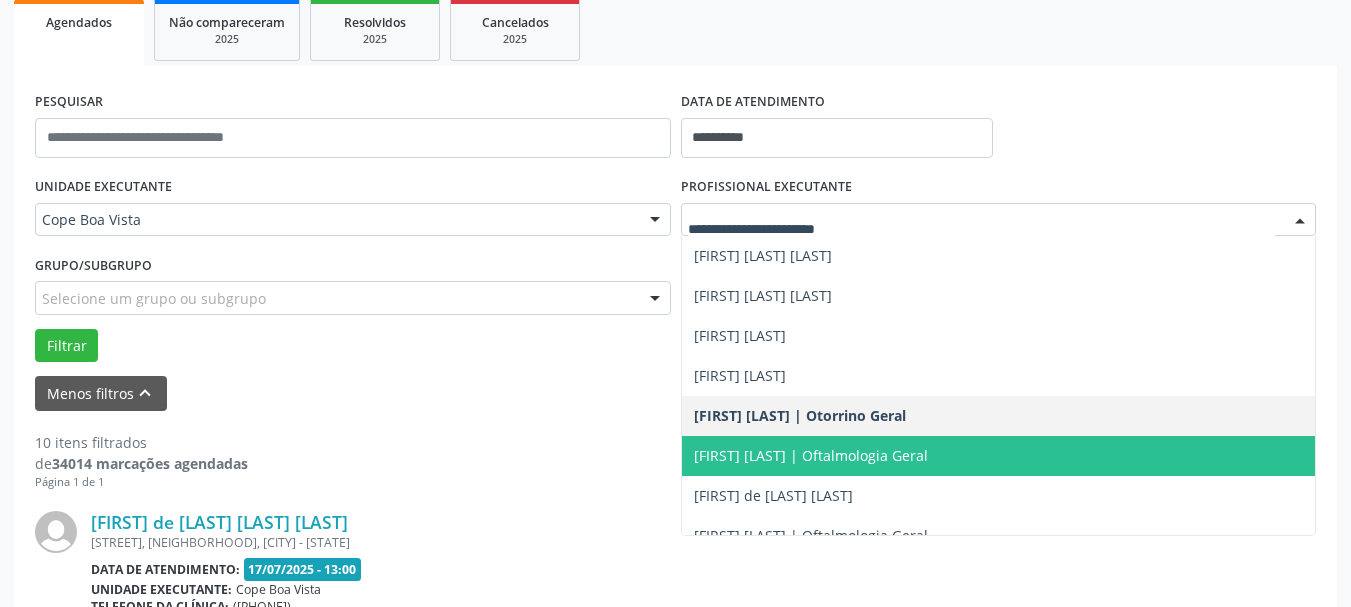 drag, startPoint x: 720, startPoint y: 211, endPoint x: 730, endPoint y: 210, distance: 10.049875 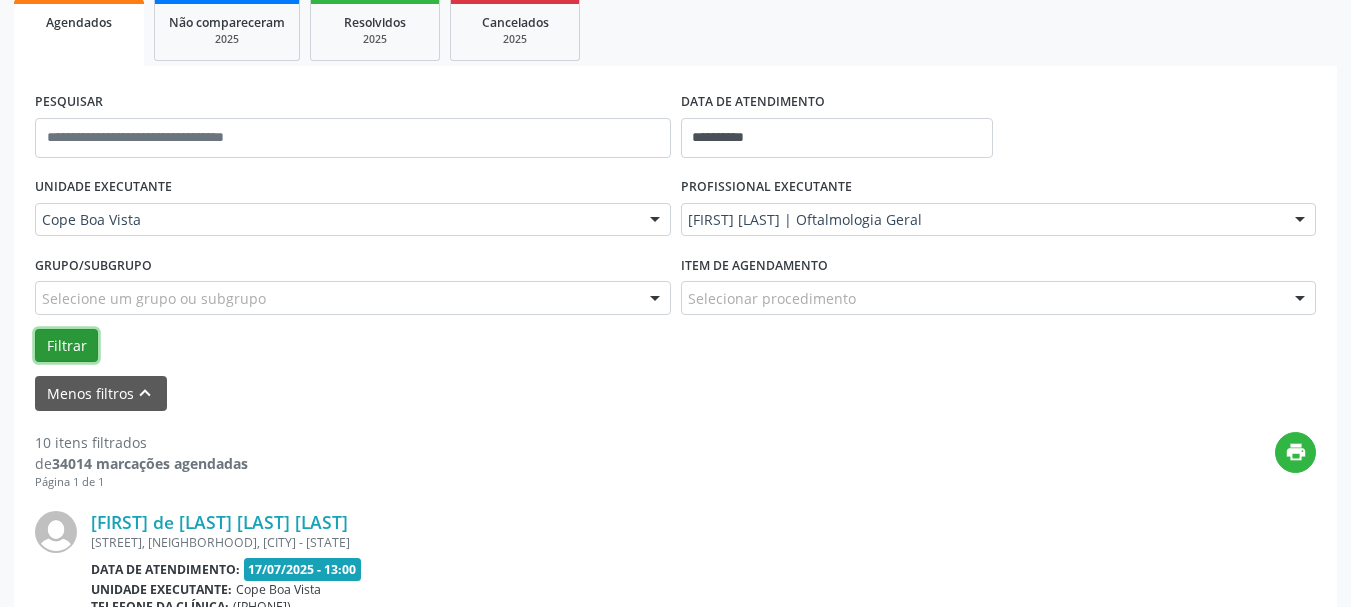 click on "Filtrar" at bounding box center [66, 346] 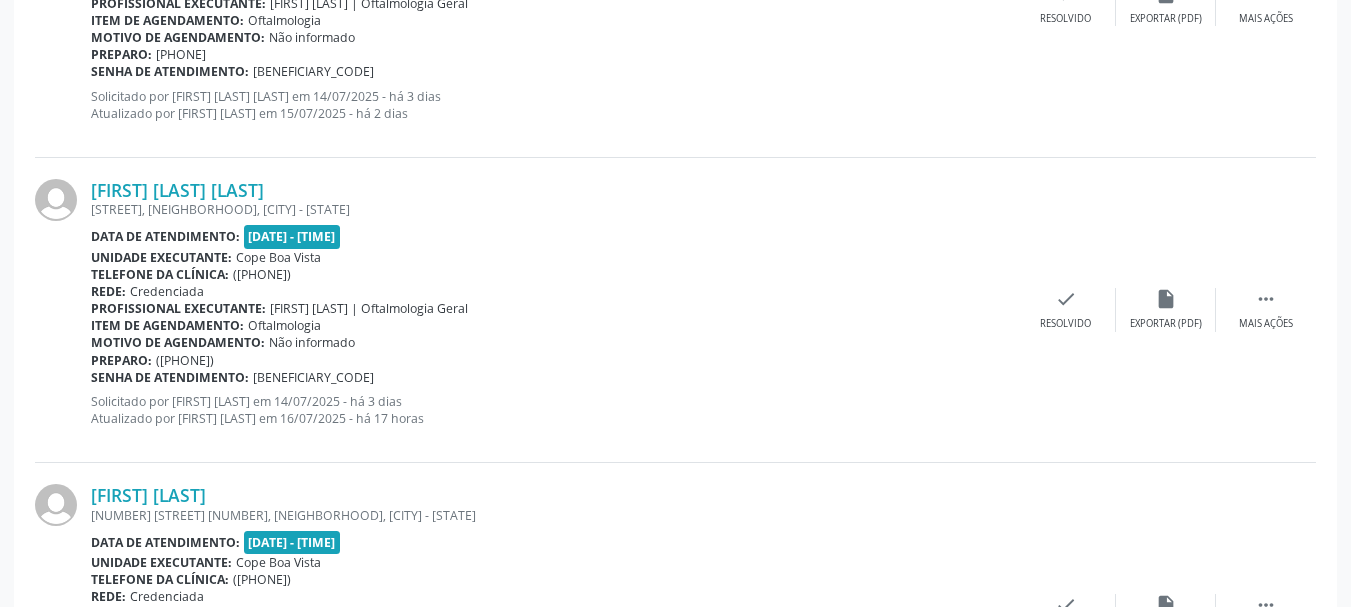scroll, scrollTop: 2500, scrollLeft: 0, axis: vertical 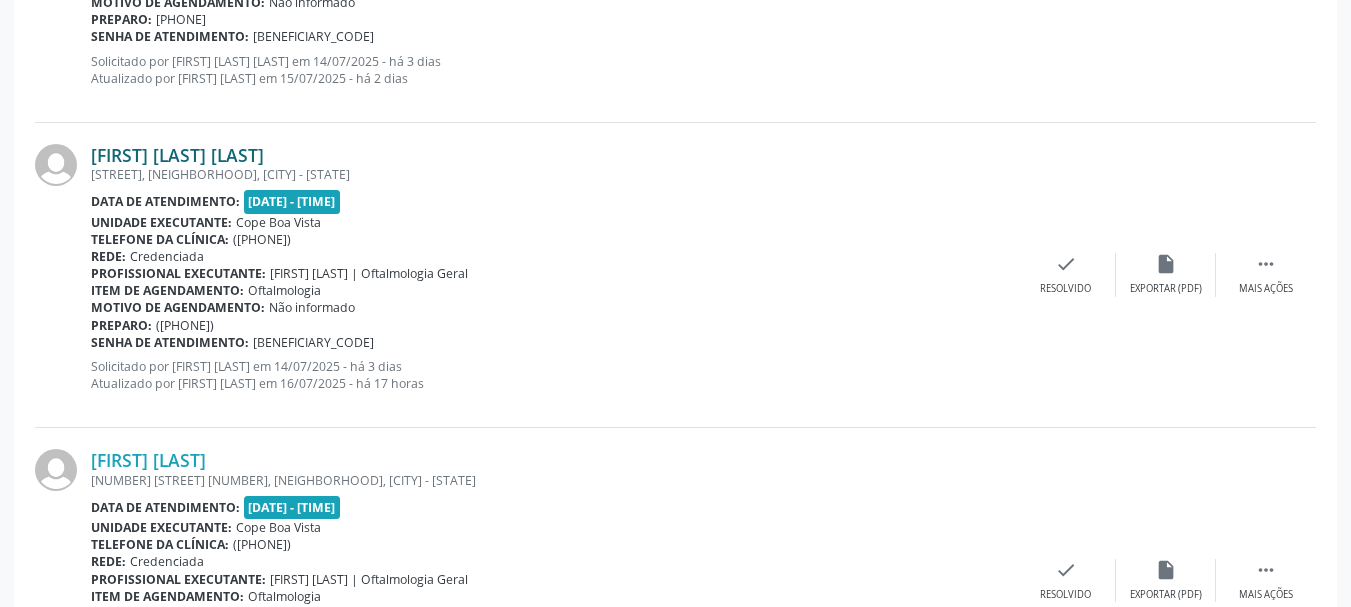 click on "[FIRST] [LAST] [LAST]" at bounding box center (177, 155) 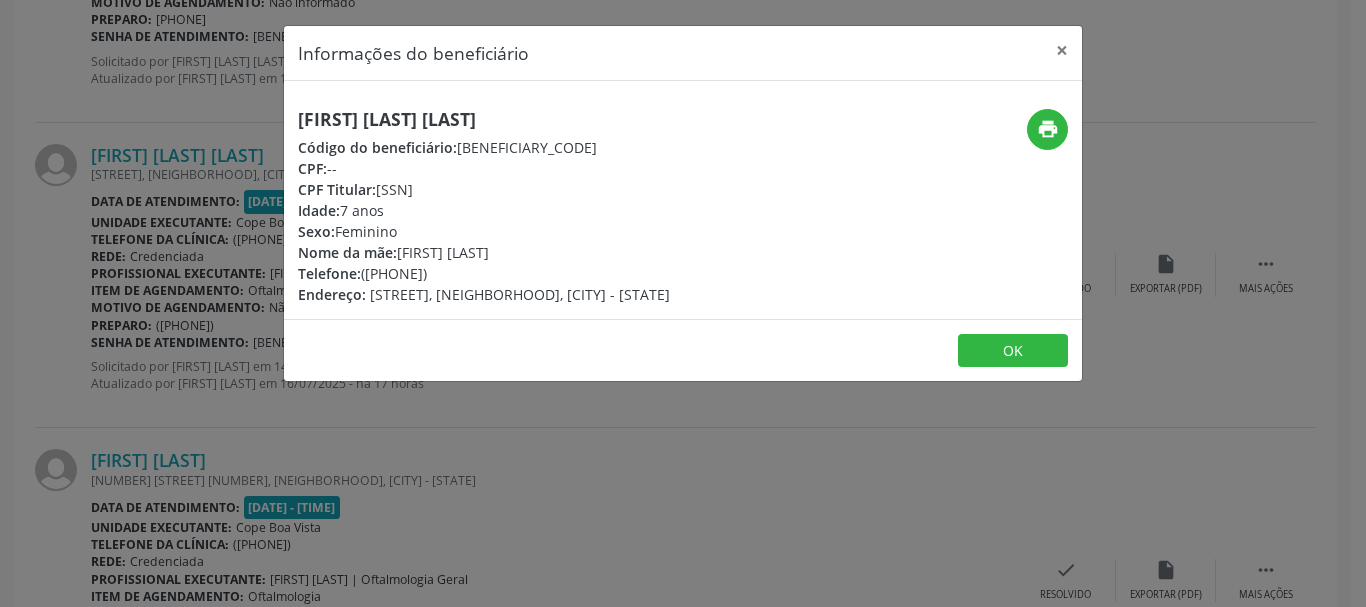 click on "[FIRST] [LAST] [LAST]" at bounding box center [484, 119] 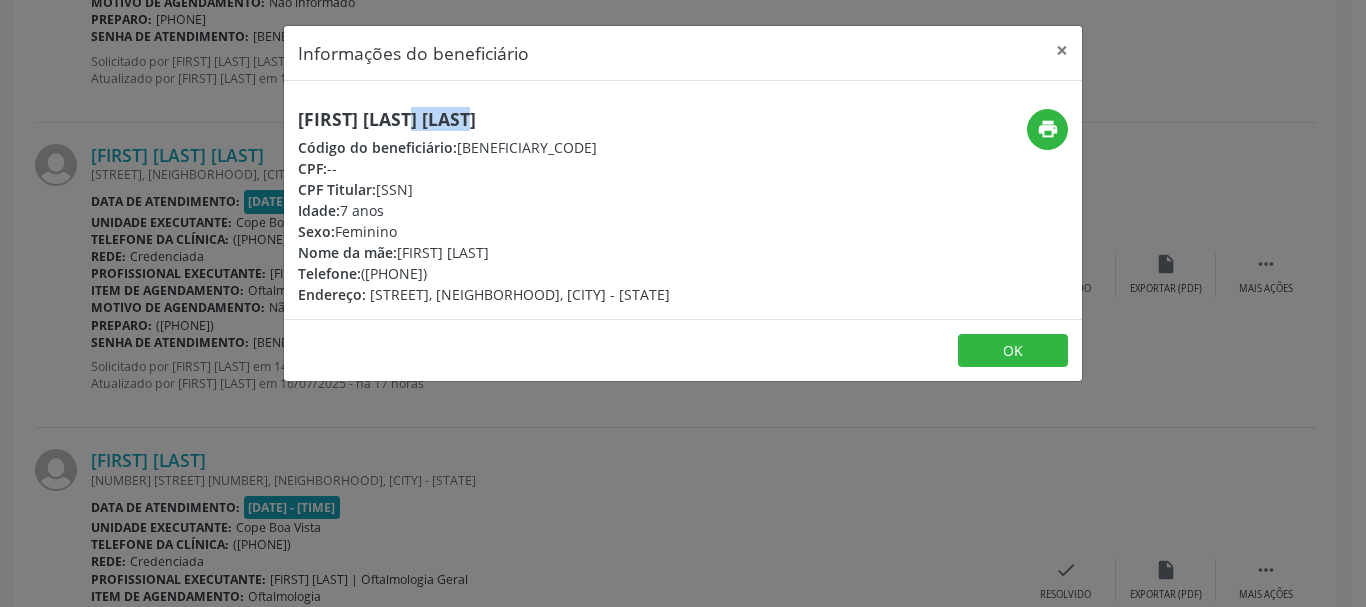 click on "[FIRST] [LAST] [LAST]" at bounding box center (484, 119) 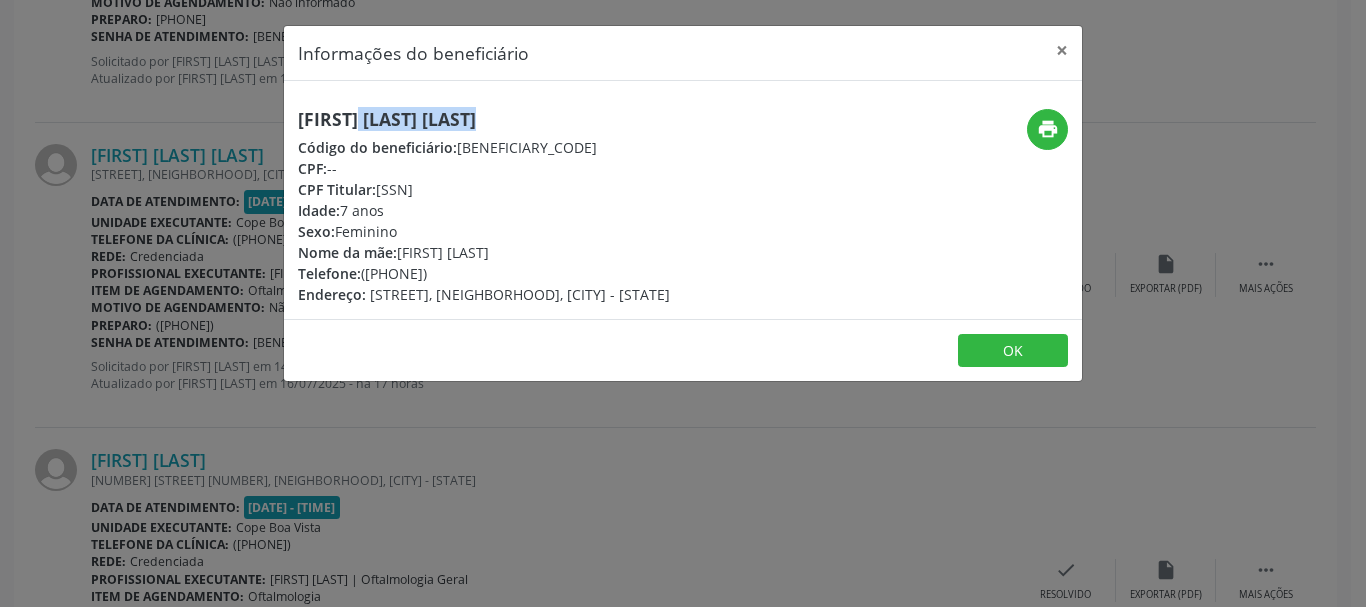 click on "[FIRST] [LAST] [LAST]" at bounding box center [484, 119] 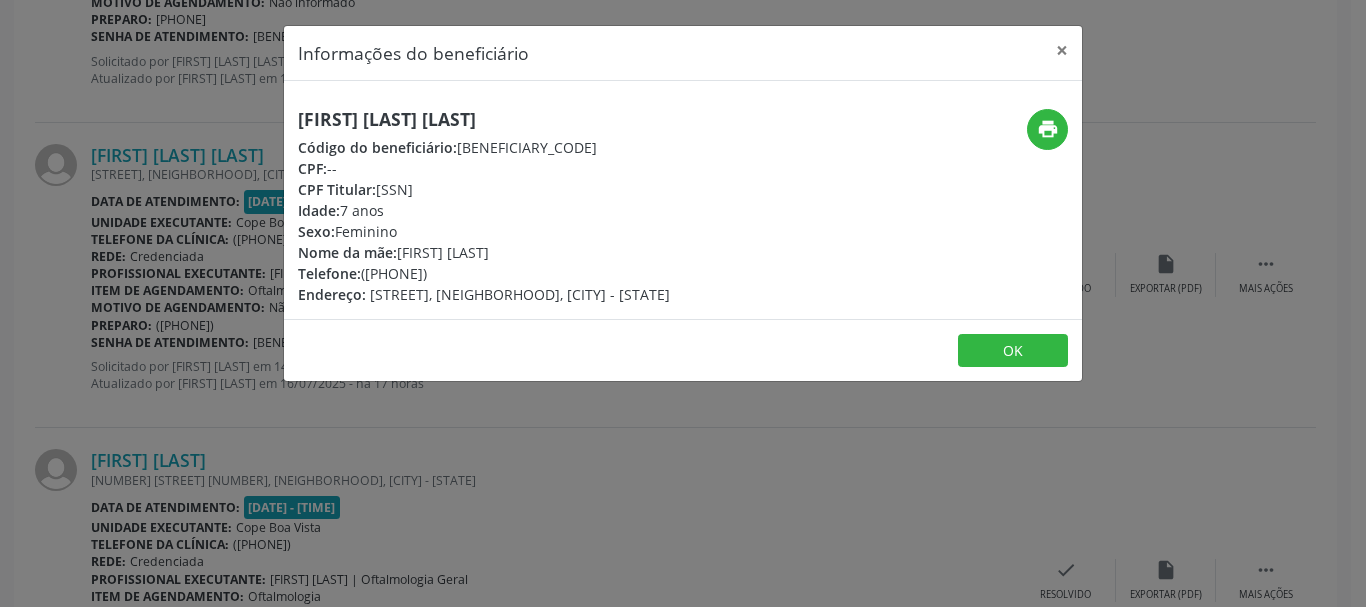 click on "Nome da mãe:
[FIRST] [LAST]" at bounding box center [484, 252] 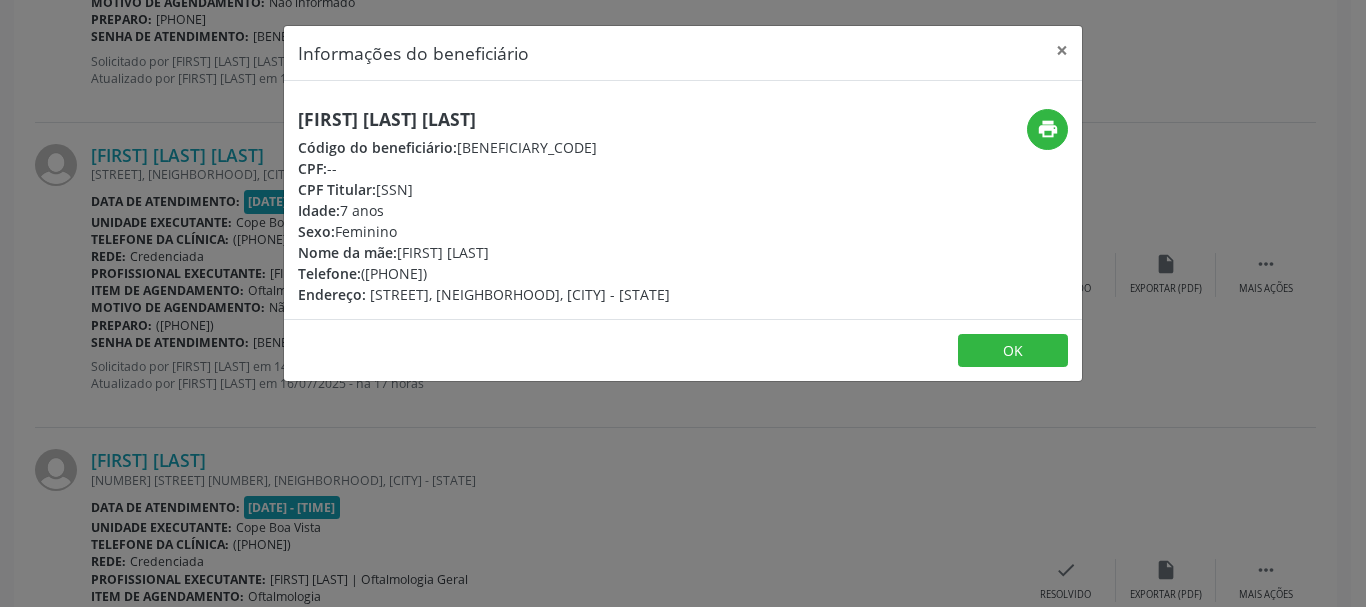 copy on "[STREET], [NEIGHBORHOOD], [CITY] - [STATE]" 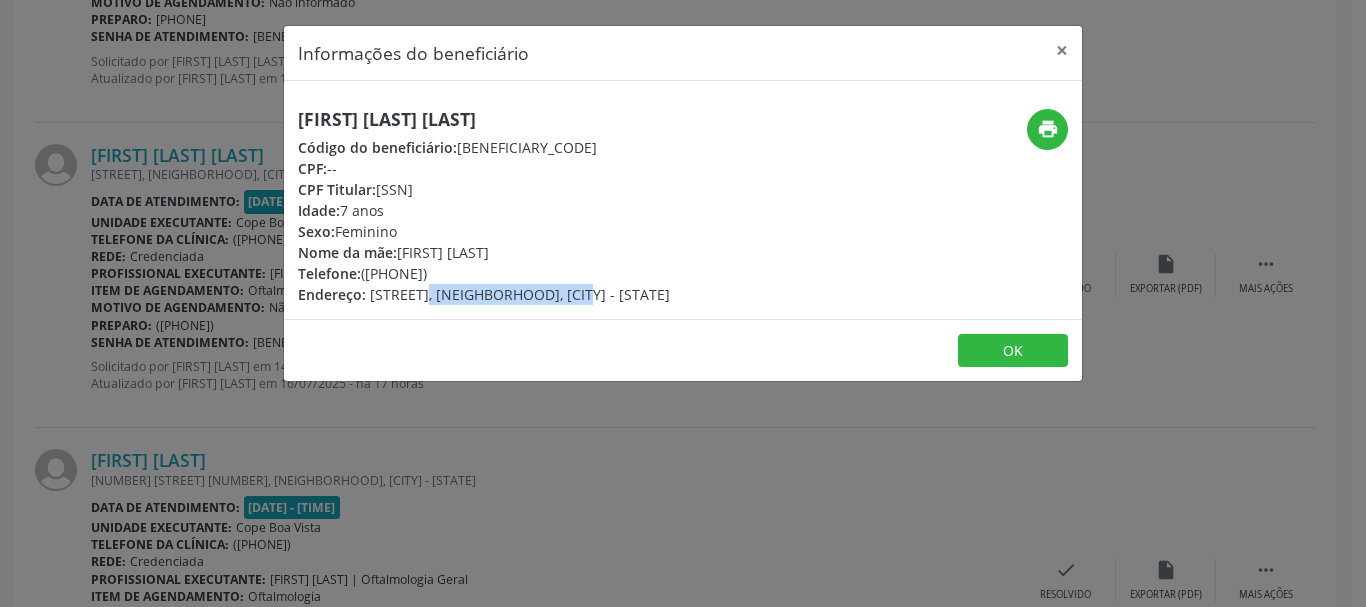 drag, startPoint x: 369, startPoint y: 296, endPoint x: 507, endPoint y: 289, distance: 138.17743 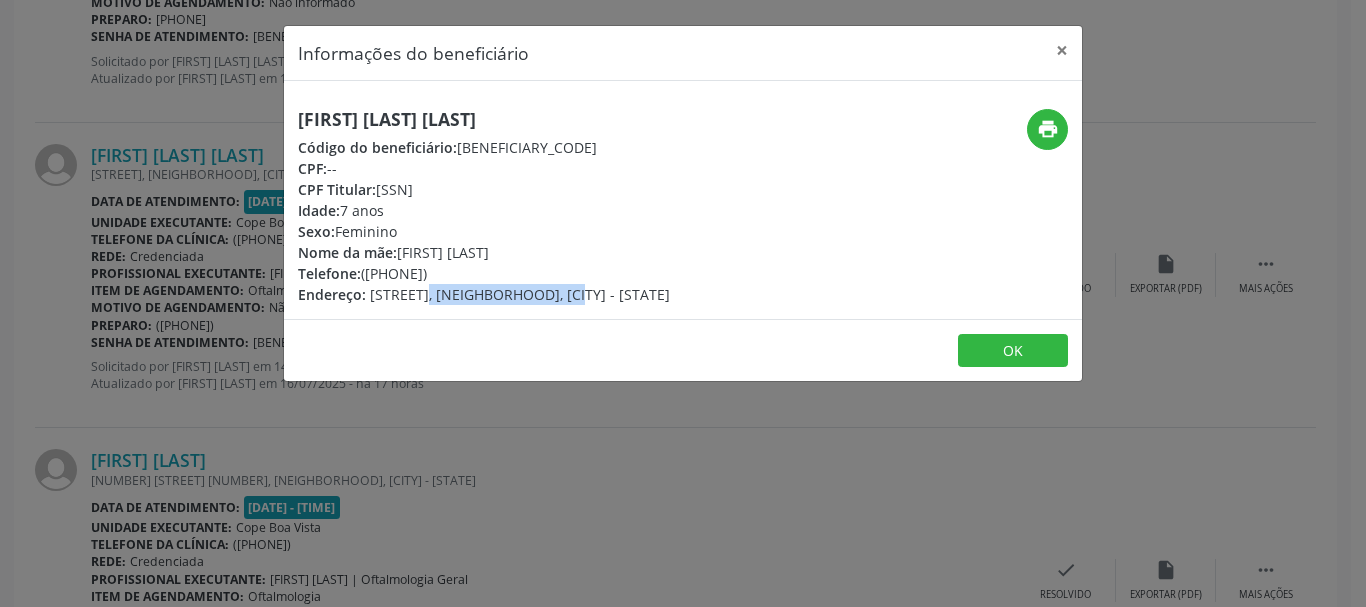 copy on "[STREET]" 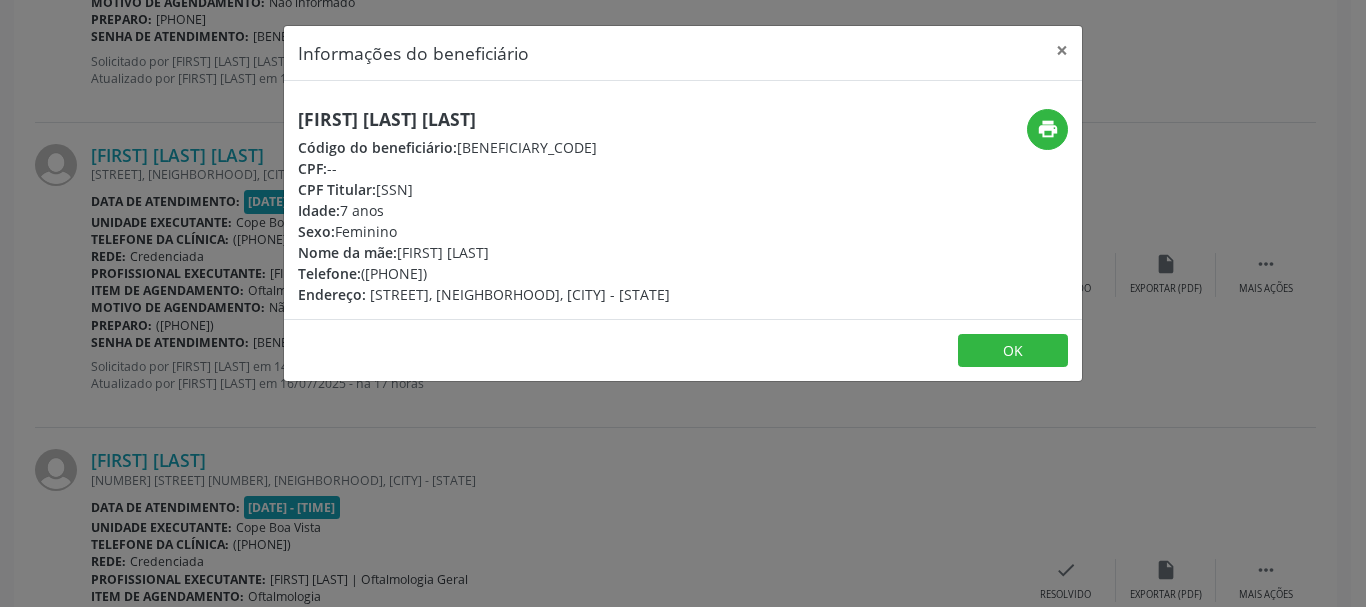 click on "Informações do beneficiário ×
[FIRST] [LAST] [LAST]
Código do beneficiário:
9000989425
CPF:
[SSN]
CPF Titular:
[SSN]
Idade:
7 anos
Sexo:
Feminino
Nome da mãe:
[FIRST] de [LAST] [LAST]
Telefone:
[PHONE]
Endereço:
[STREET], [NEIGHBORHOOD], [CITY] - [STATE]
print OK" at bounding box center [683, 303] 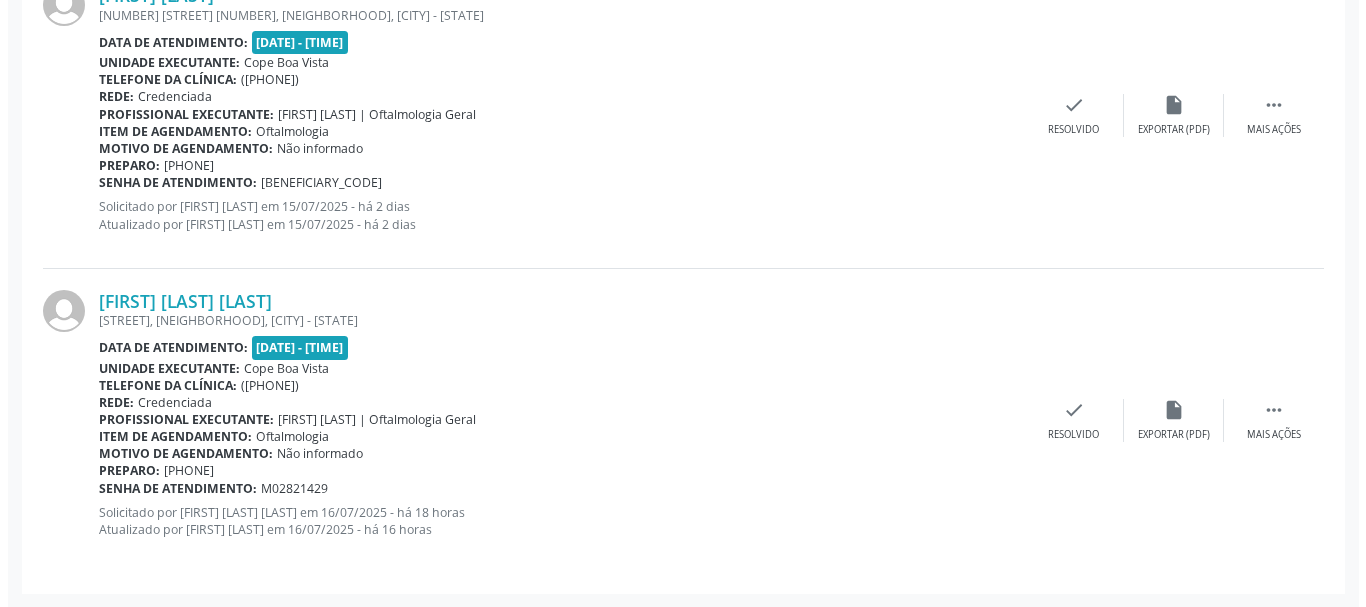 scroll, scrollTop: 2966, scrollLeft: 0, axis: vertical 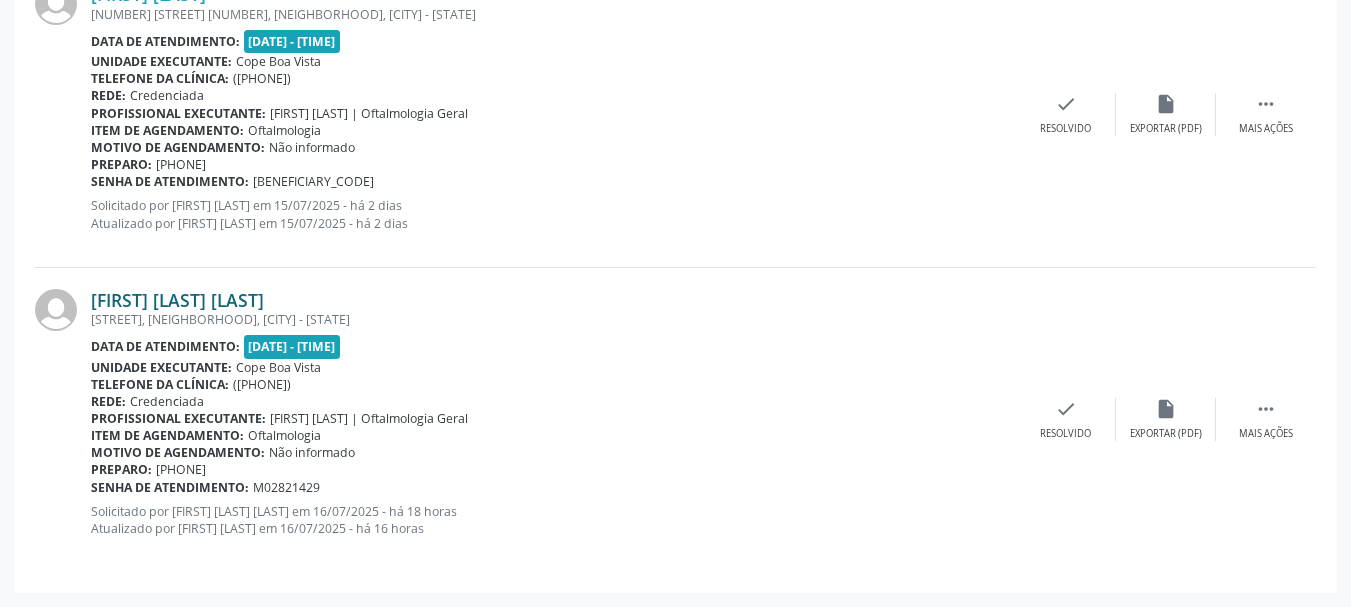 click on "[FIRST] [LAST] [LAST]" at bounding box center (177, 300) 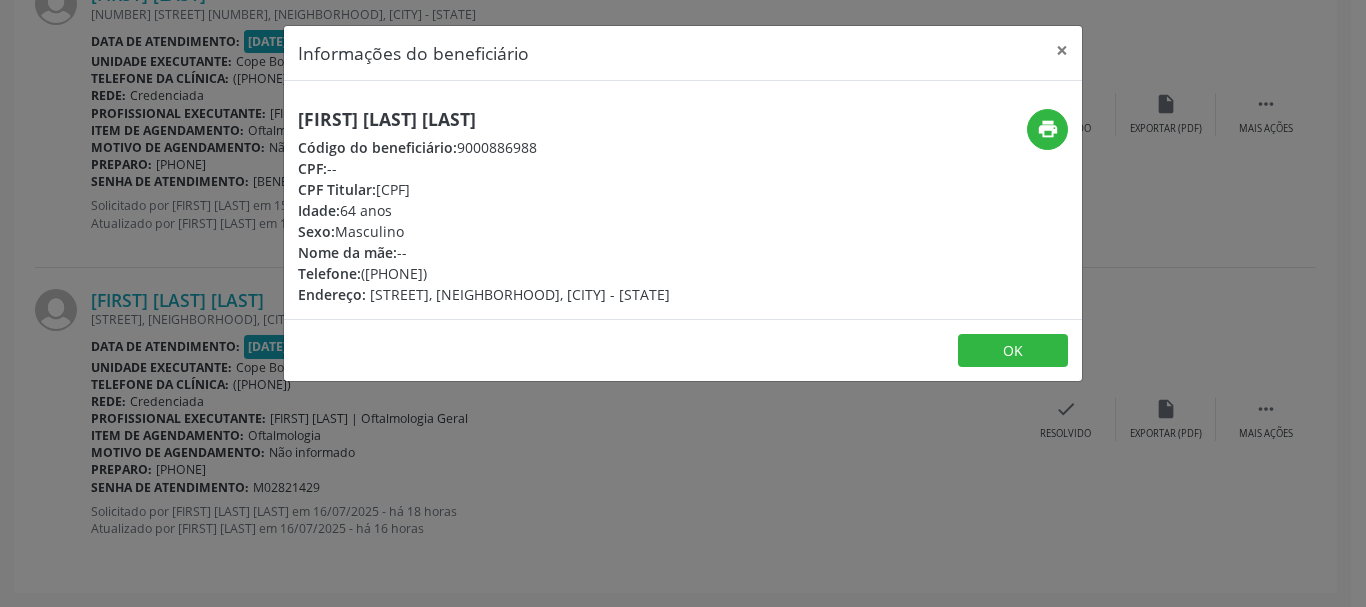 click on "[FIRST] [LAST] [LAST]" at bounding box center (484, 119) 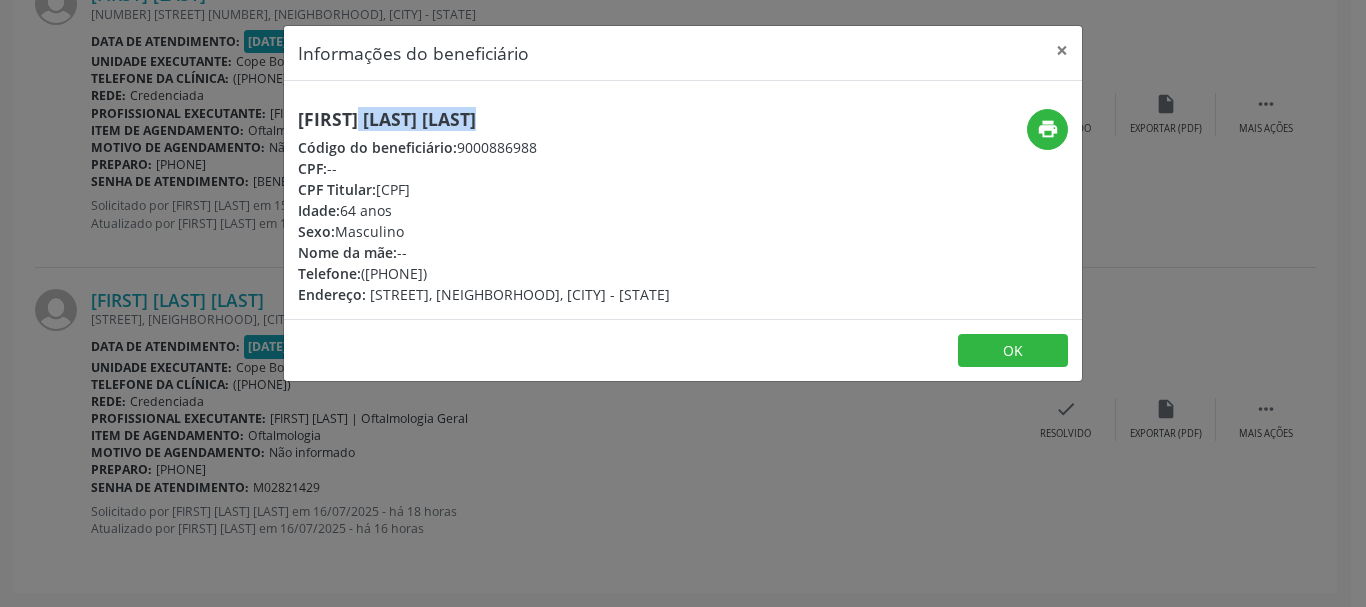 click on "[FIRST] [LAST] [LAST]" at bounding box center (484, 119) 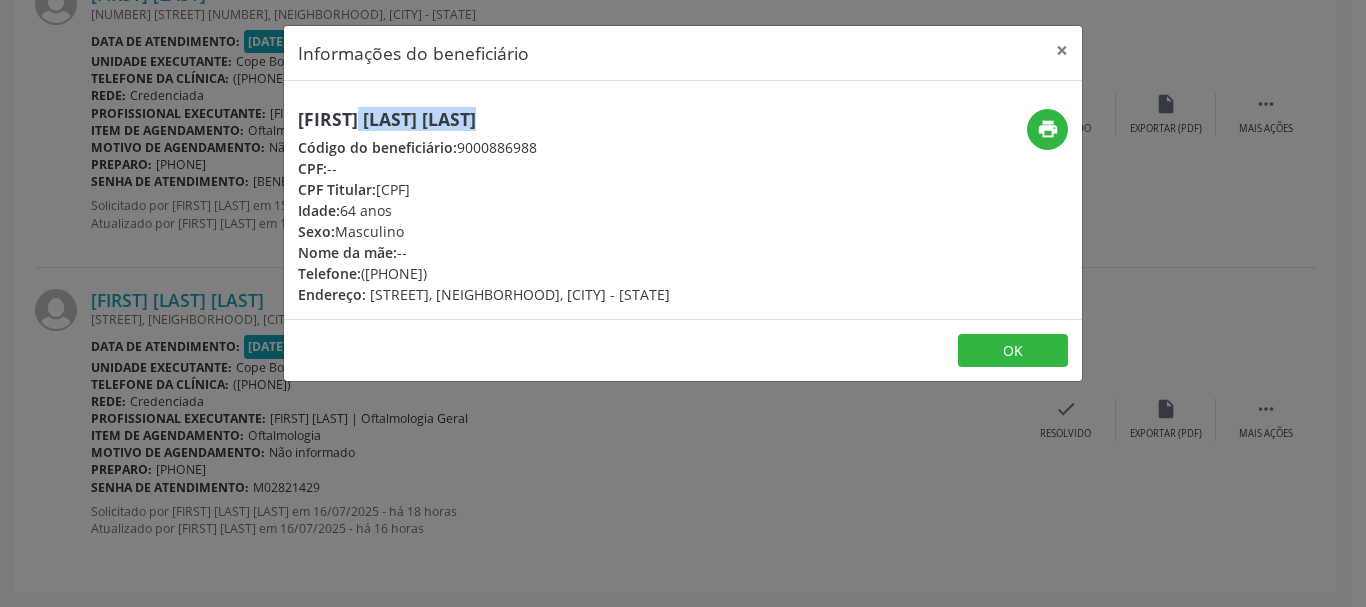drag, startPoint x: 377, startPoint y: 197, endPoint x: 493, endPoint y: 180, distance: 117.239075 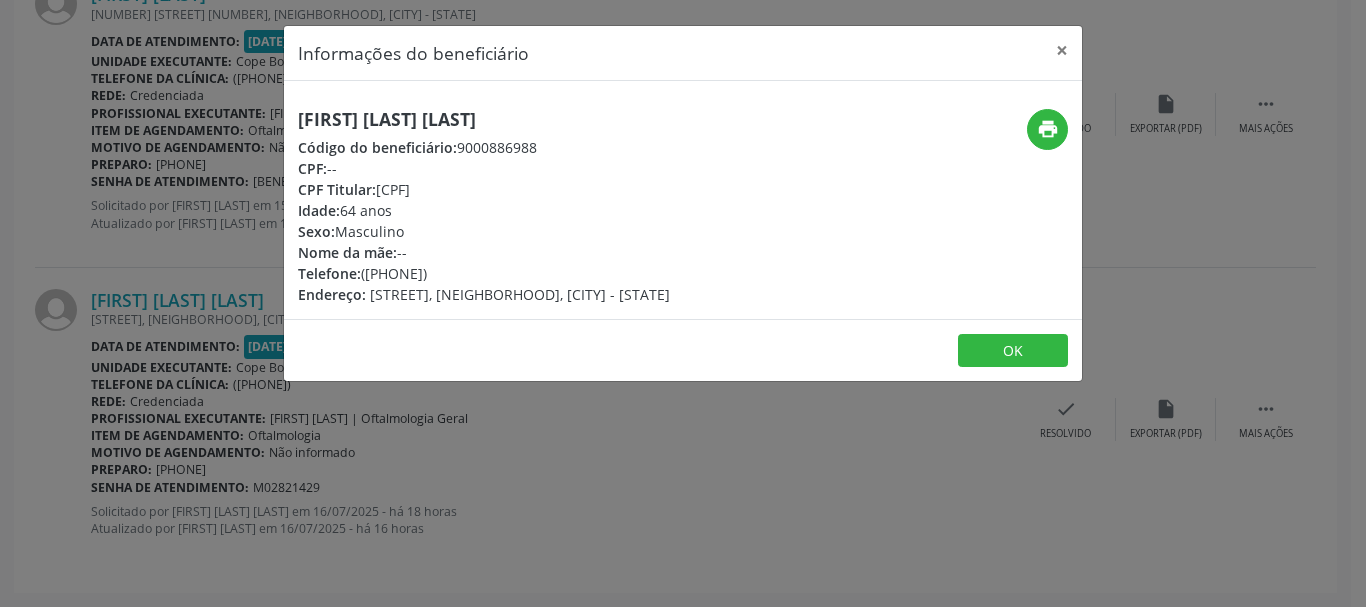 click on "[FIRST] [LAST] [LAST]" at bounding box center (484, 119) 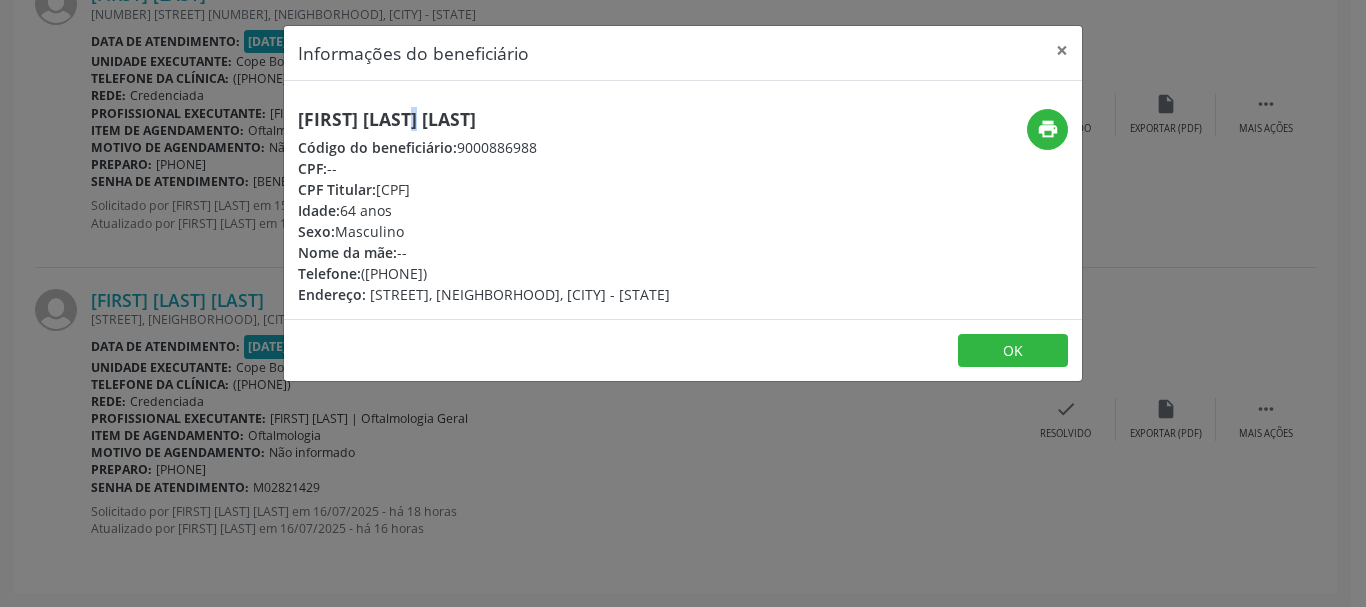 click on "[FIRST] [LAST] [LAST]" at bounding box center (484, 119) 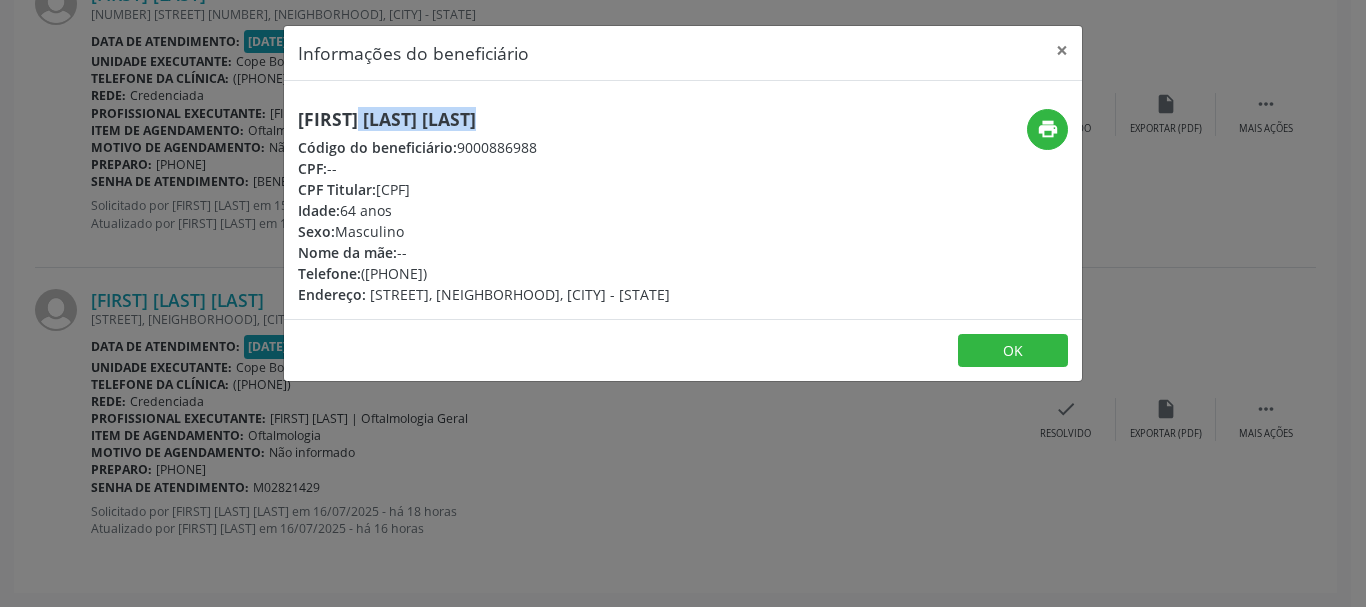 click on "[FIRST] [LAST] [LAST]" at bounding box center (484, 119) 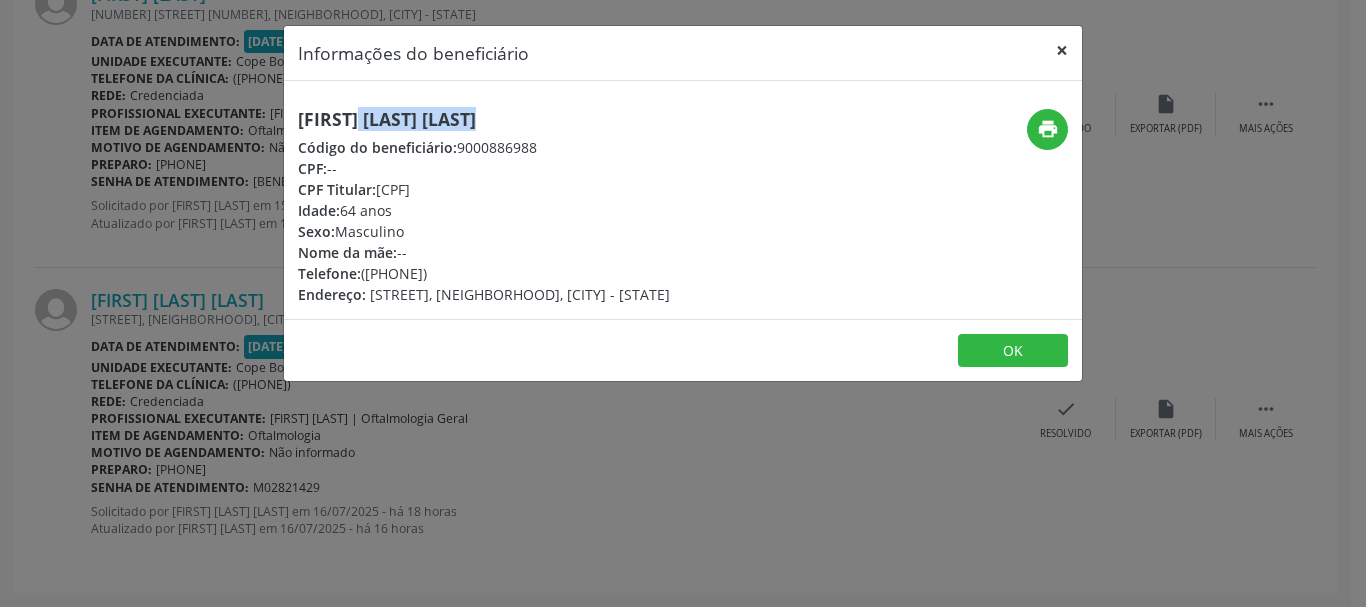 type 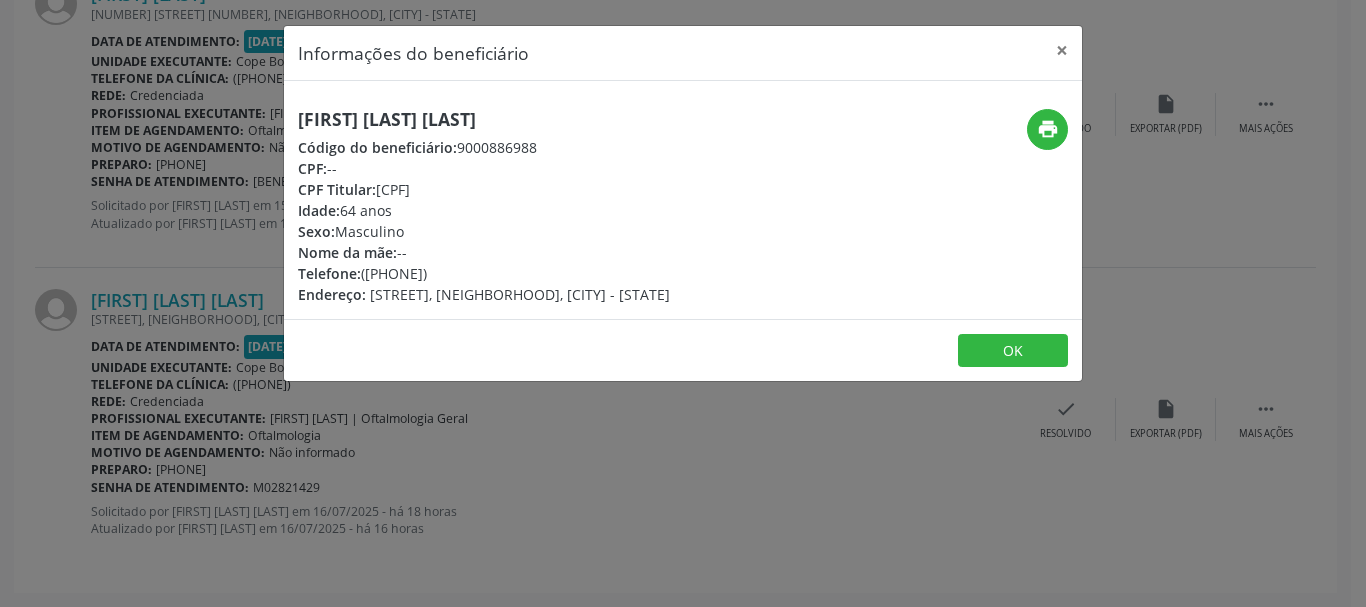 drag, startPoint x: 347, startPoint y: 469, endPoint x: 310, endPoint y: 451, distance: 41.14608 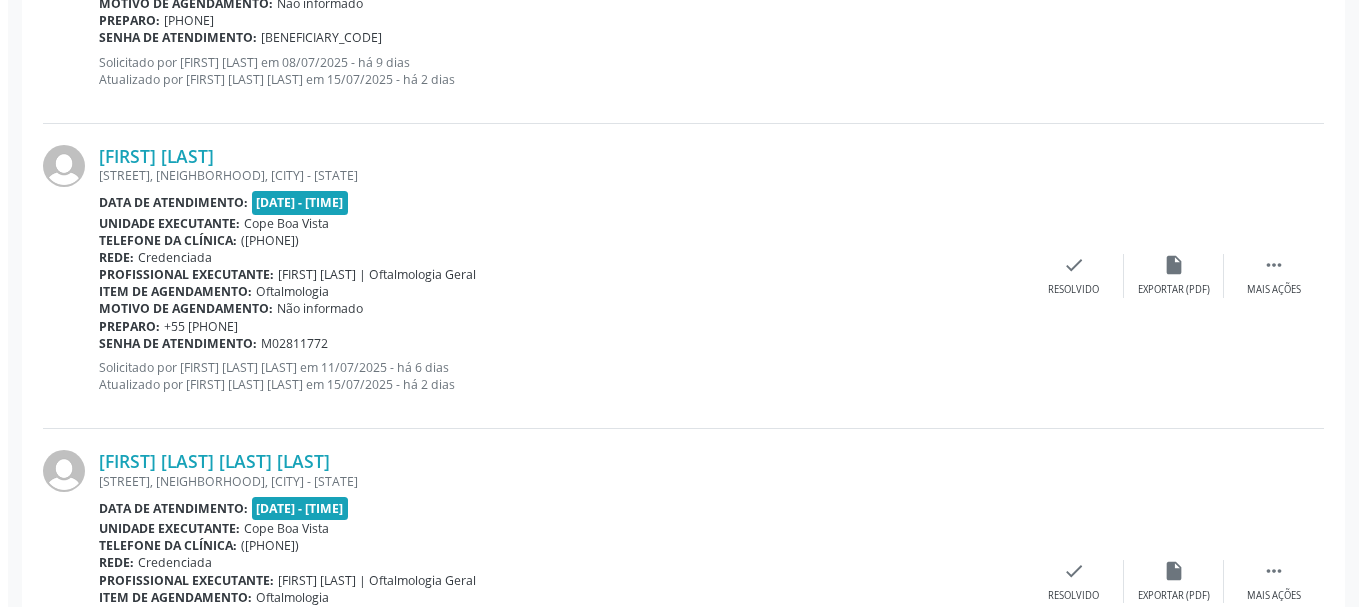 scroll, scrollTop: 966, scrollLeft: 0, axis: vertical 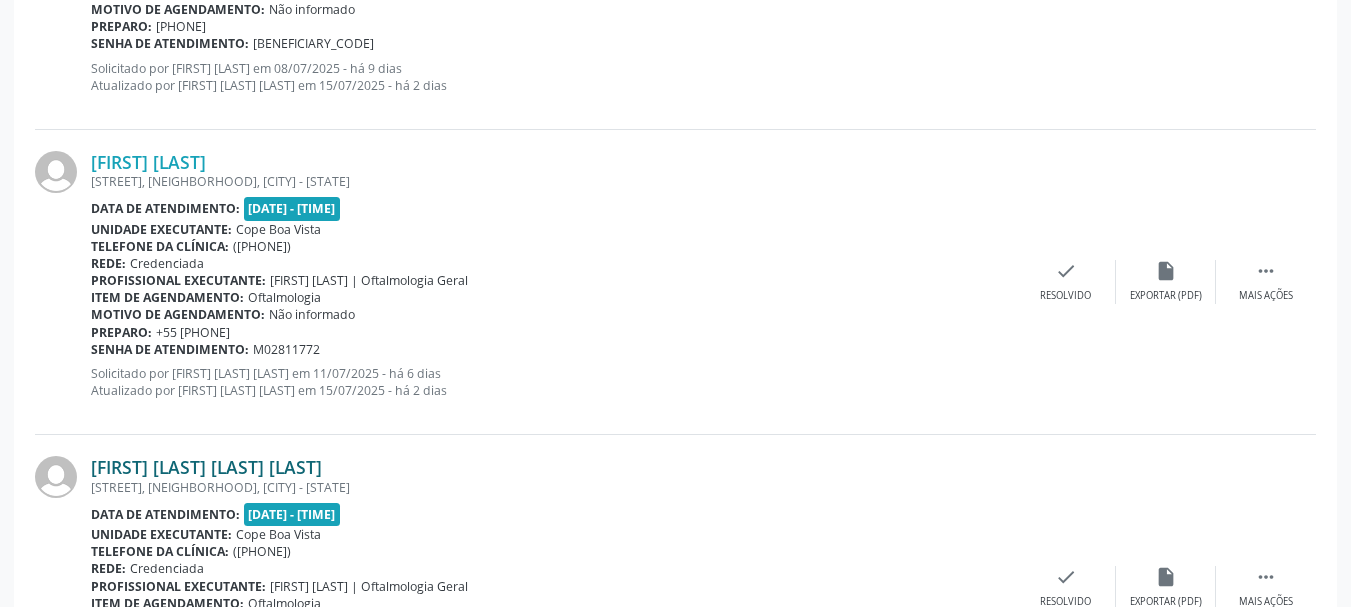 click on "[FIRST] [LAST] [LAST] [LAST]" at bounding box center (206, 467) 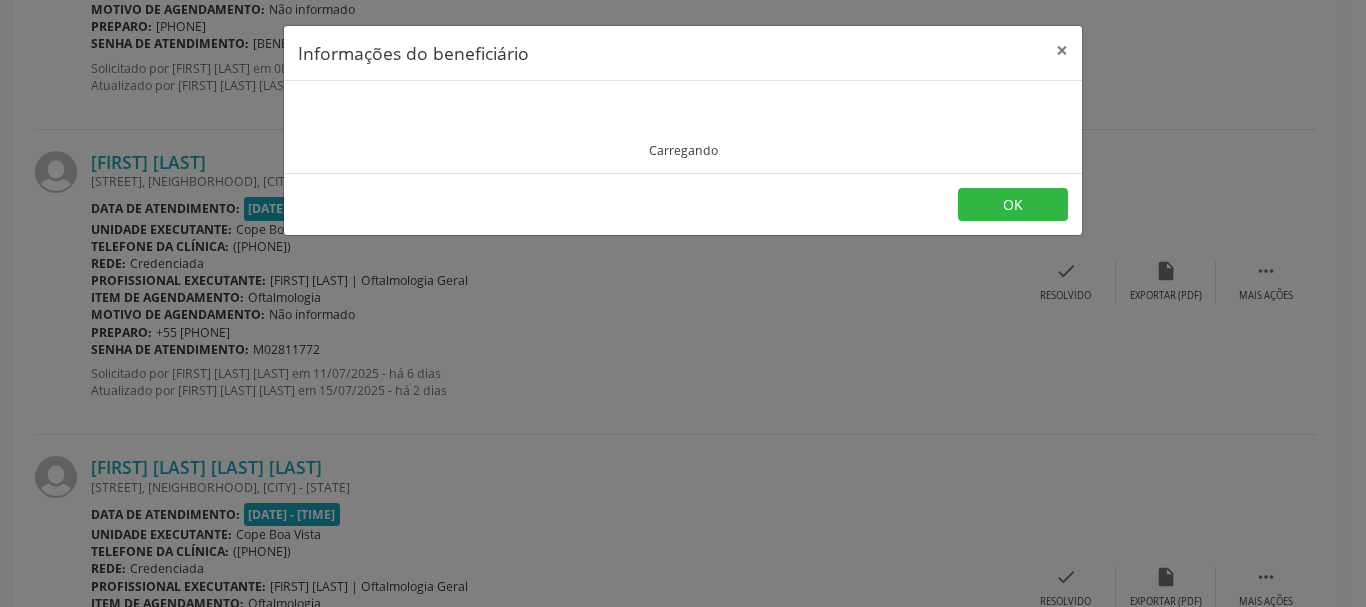 click on "Carregando" at bounding box center (683, 127) 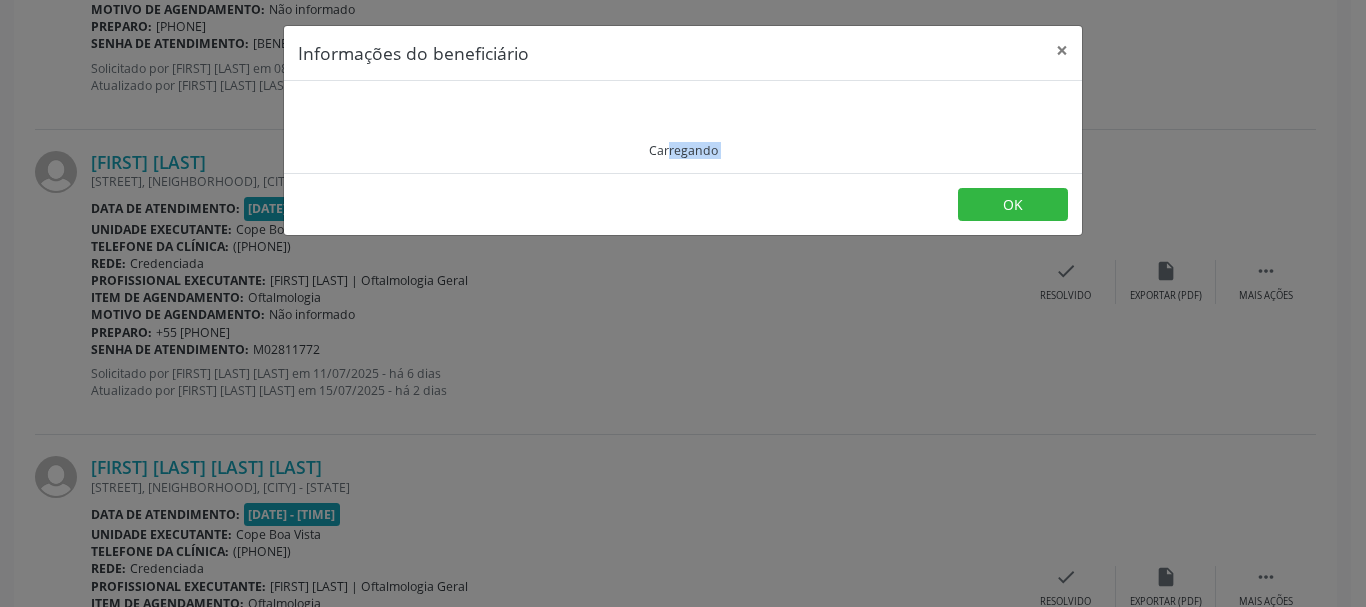click on "Carregando" at bounding box center (683, 127) 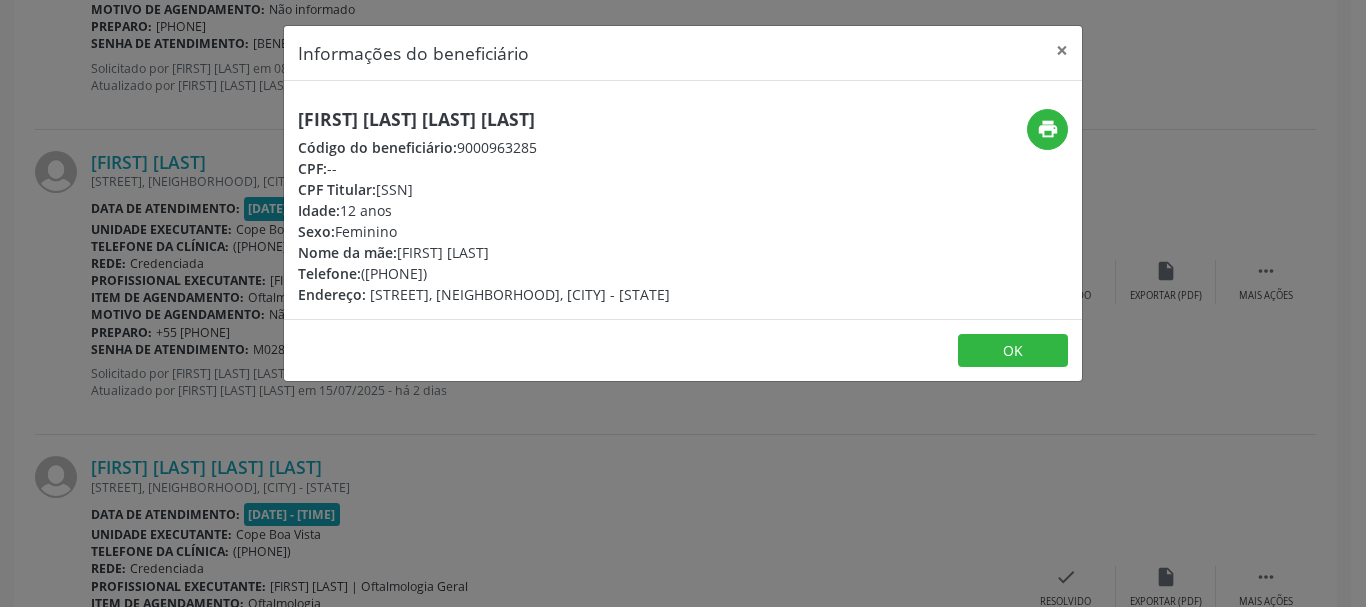 click on "[FIRST] [LAST] [LAST] [LAST]" at bounding box center [484, 119] 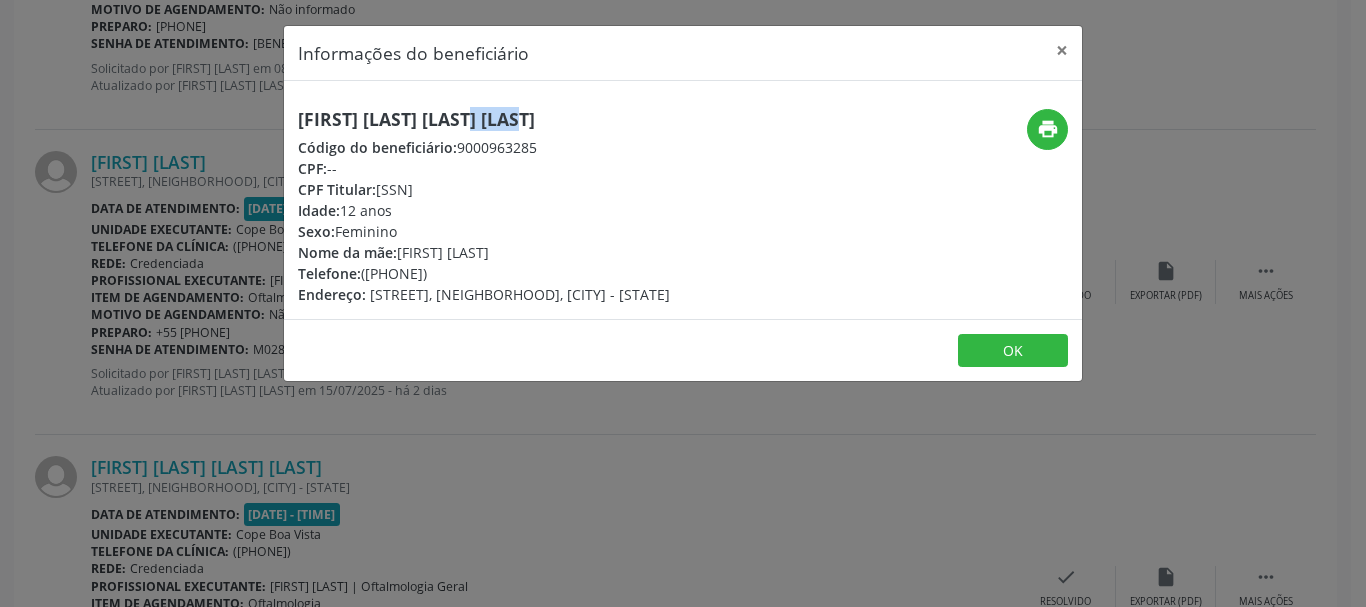 click on "[FIRST] [LAST] [LAST] [LAST]" at bounding box center [484, 119] 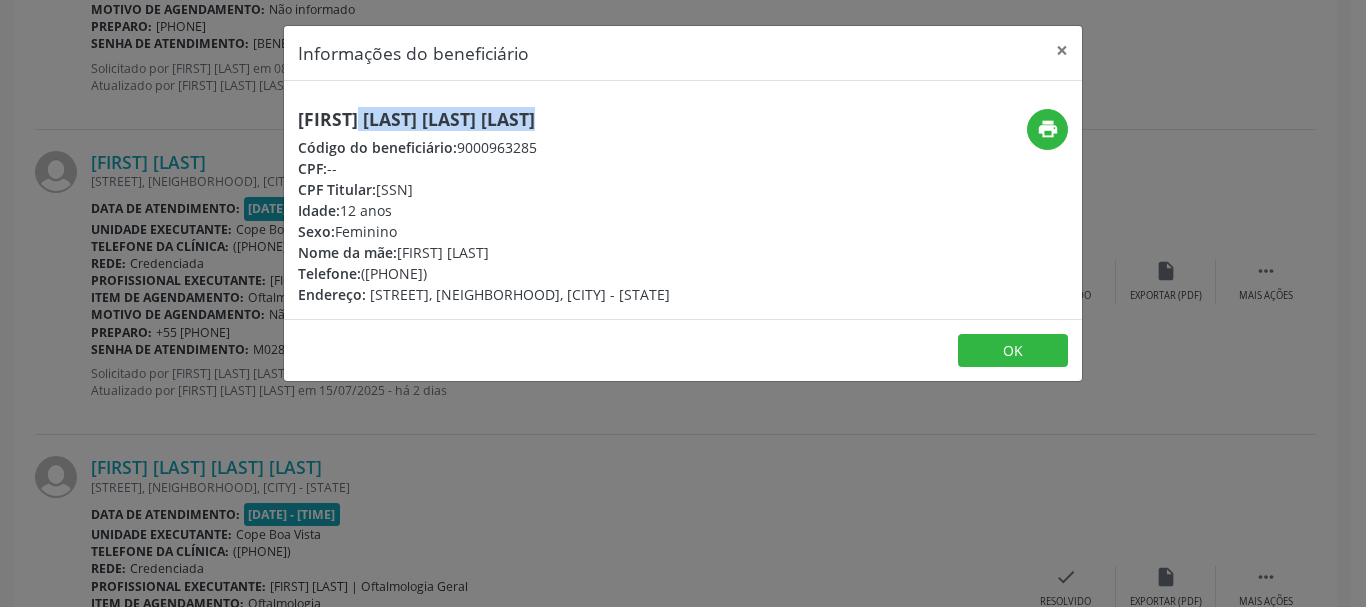 click on "[FIRST] [LAST] [LAST] [LAST]" at bounding box center (484, 119) 